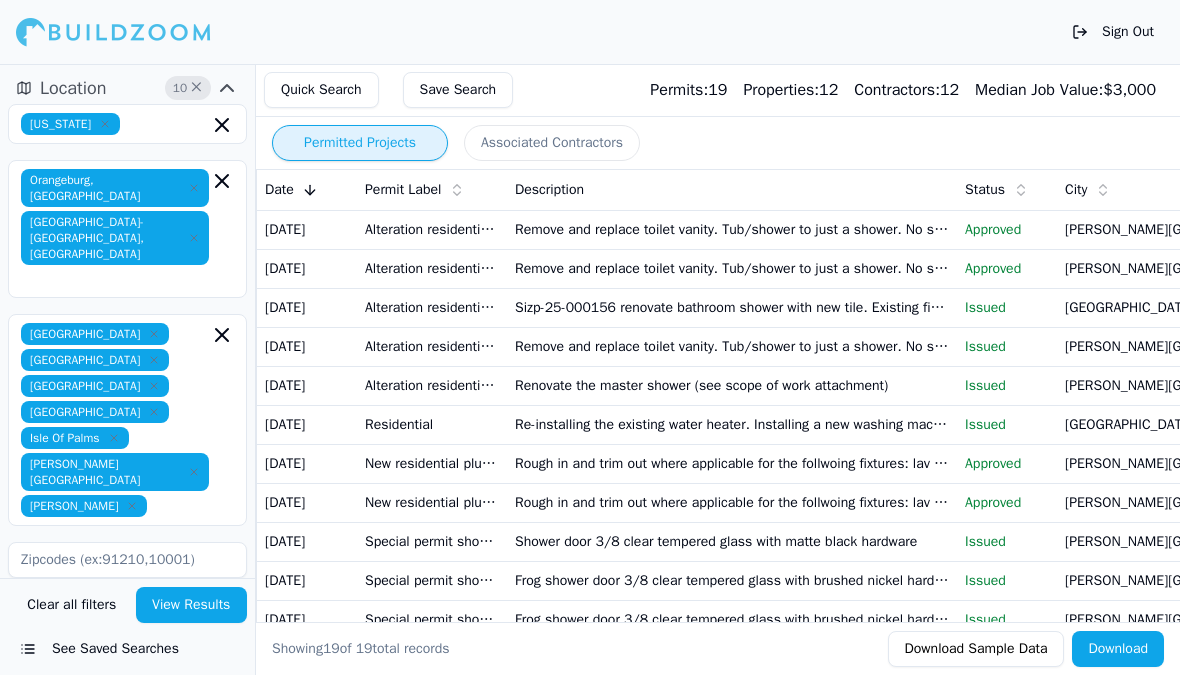 scroll, scrollTop: 0, scrollLeft: 0, axis: both 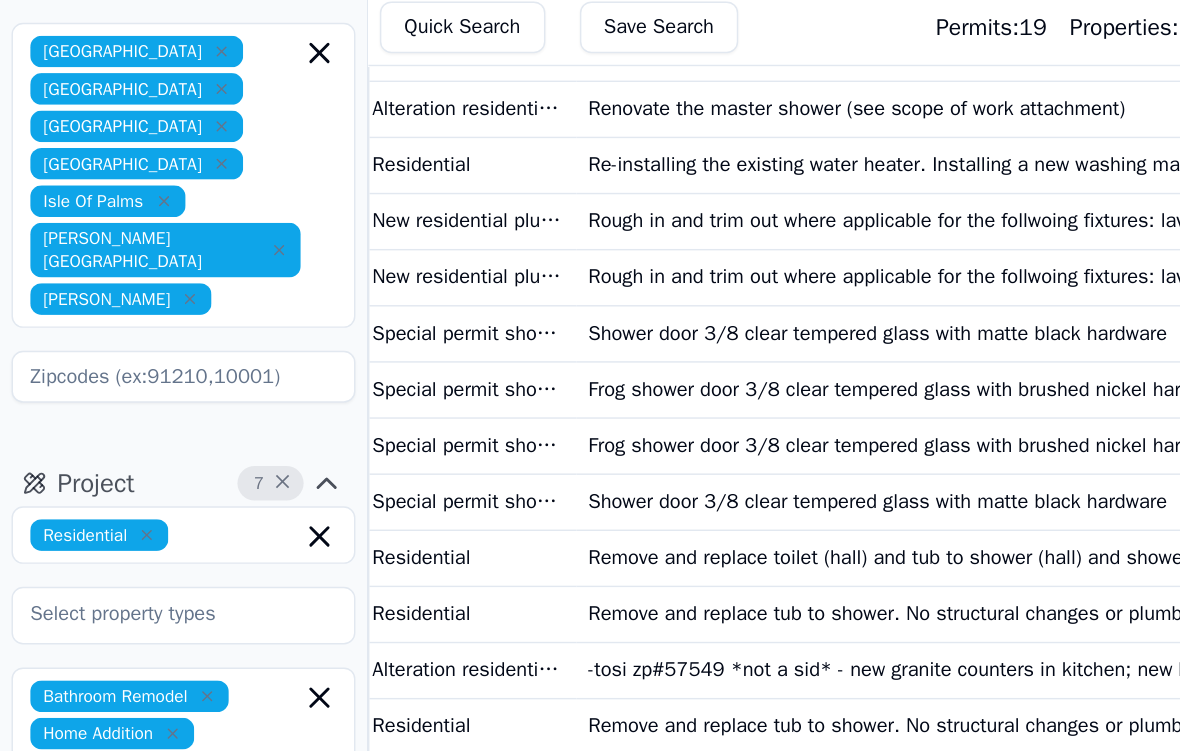 click on "Remove and replace tub to shower. No structural changes or plumbing relocation" at bounding box center (626, 497) 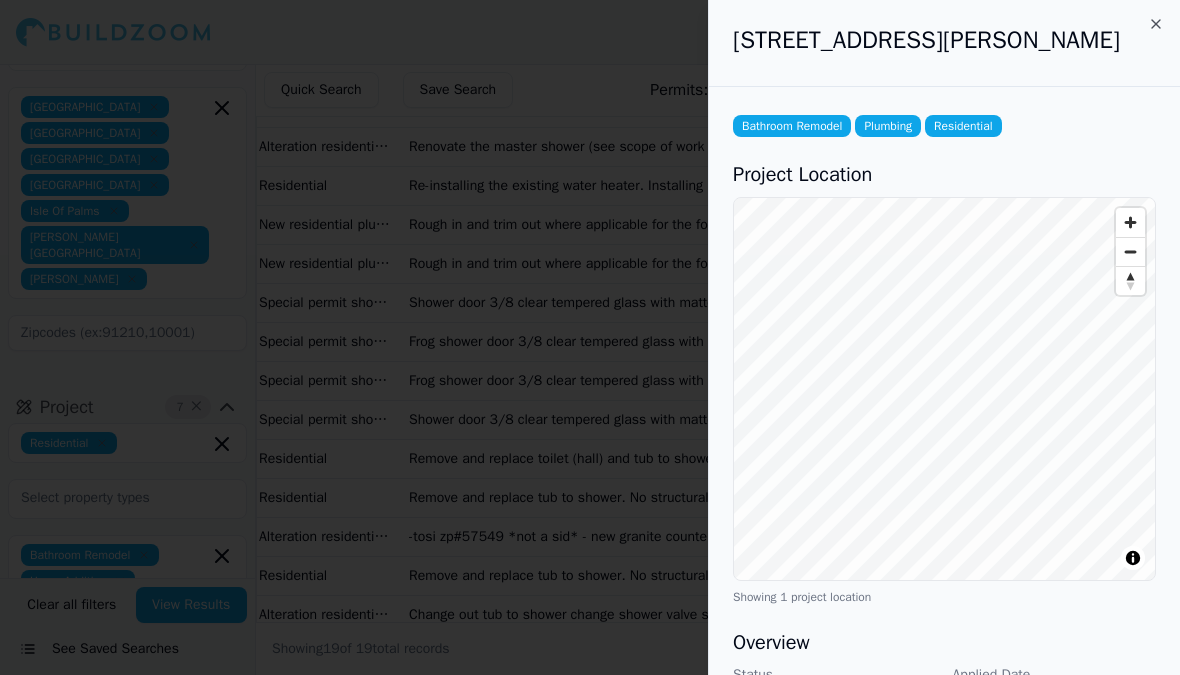 click at bounding box center (590, 337) 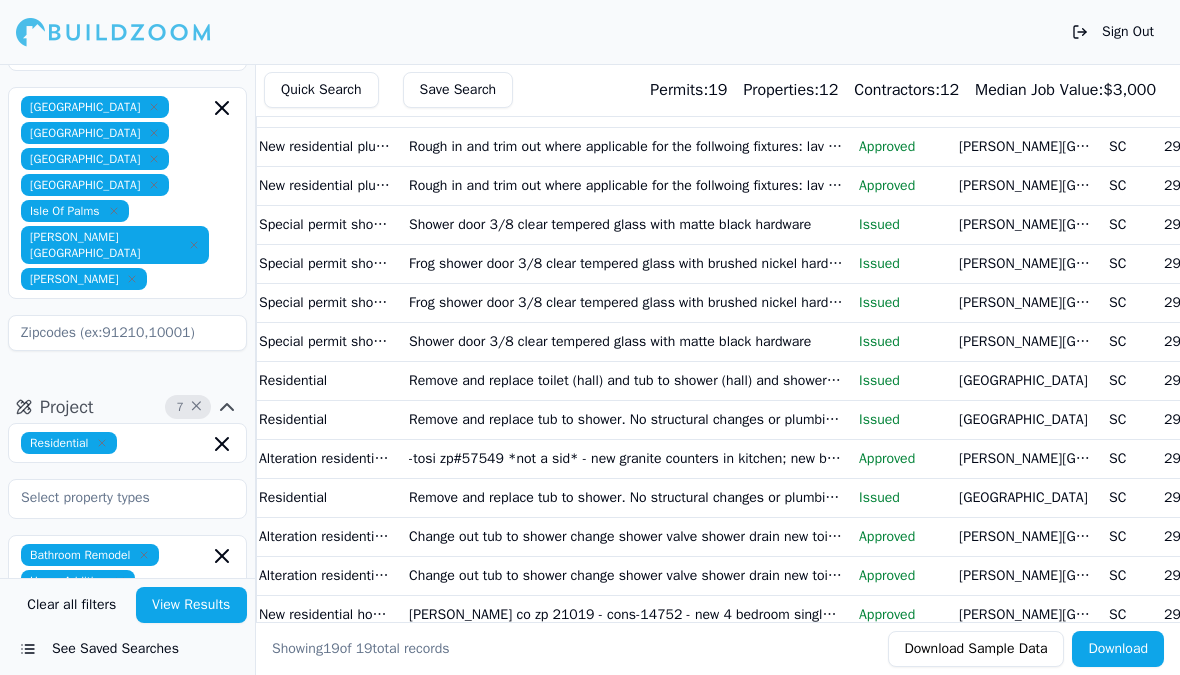 scroll, scrollTop: 315, scrollLeft: 0, axis: vertical 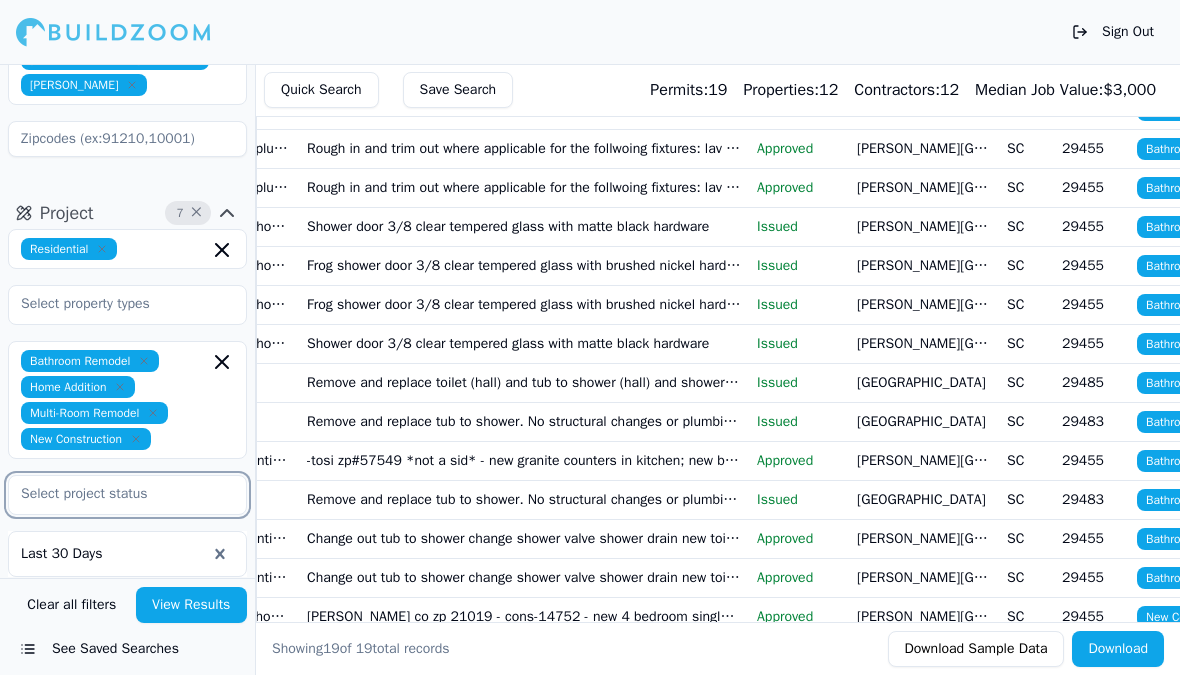 click at bounding box center [115, 494] 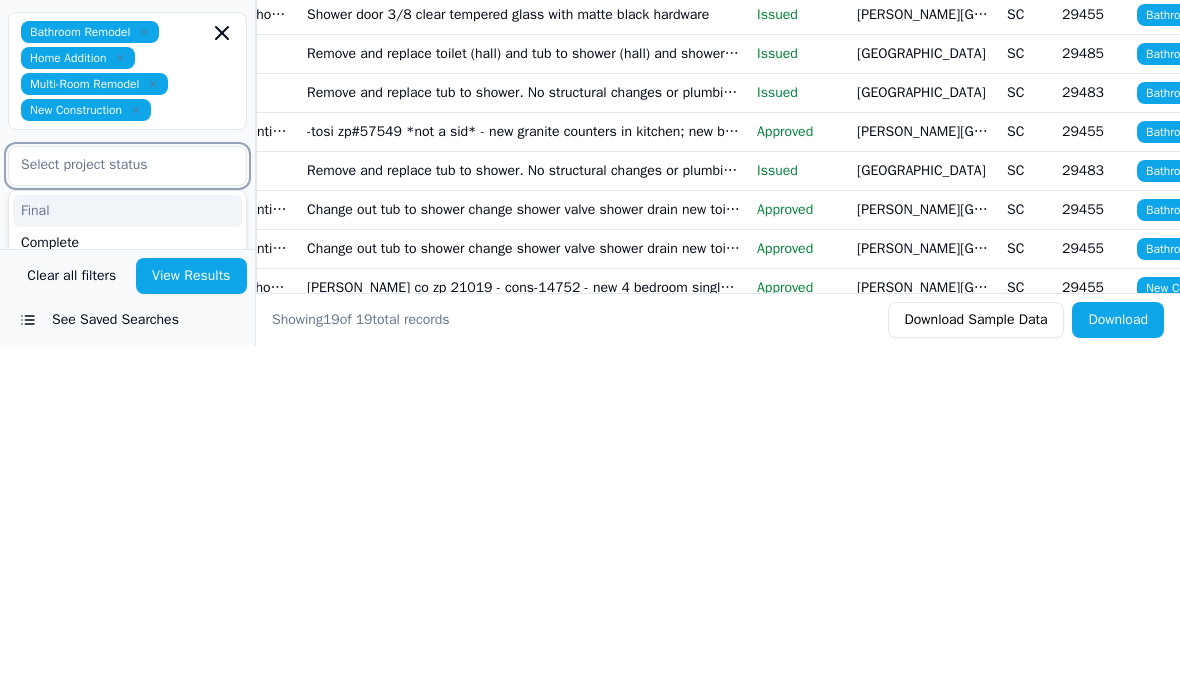 scroll, scrollTop: -2, scrollLeft: 0, axis: vertical 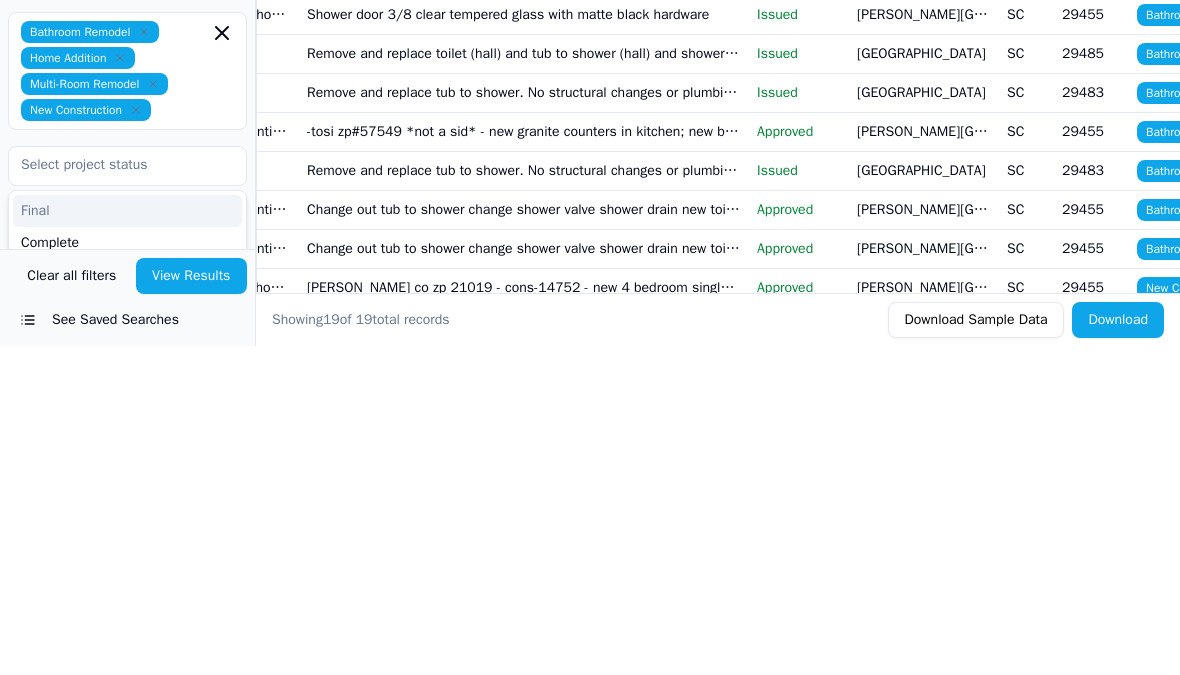 click at bounding box center (127, 495) 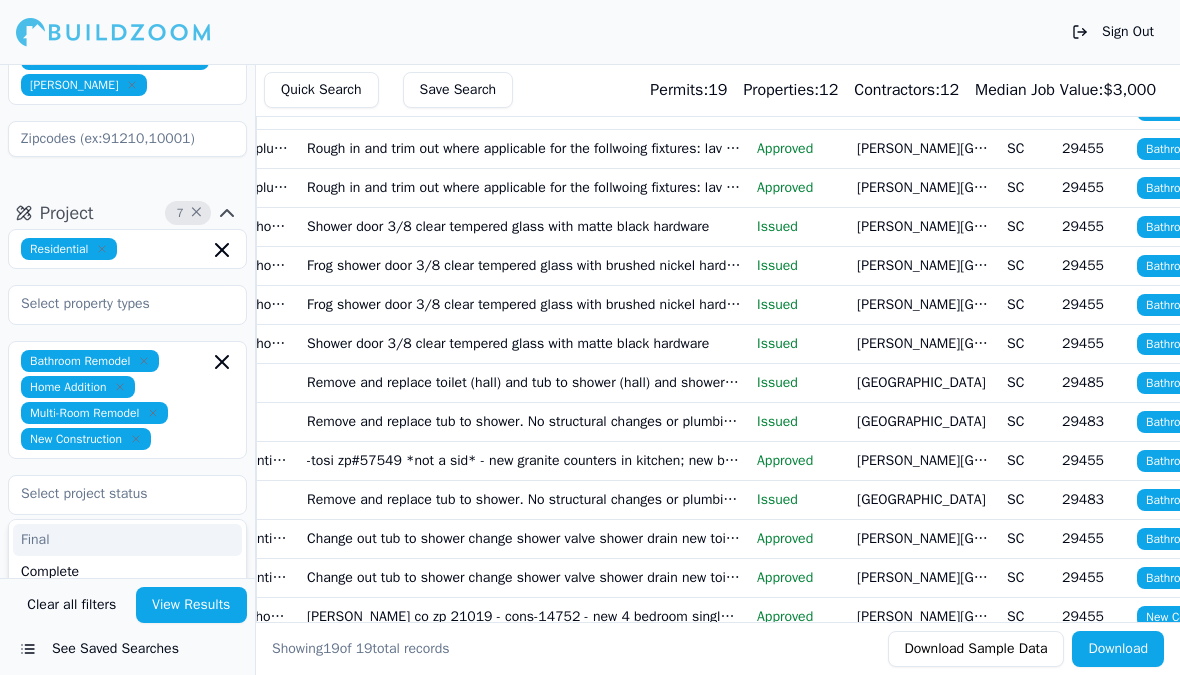 click on "Bathroom Remodel Home Addition Multi-Room Remodel New Construction" at bounding box center (127, 400) 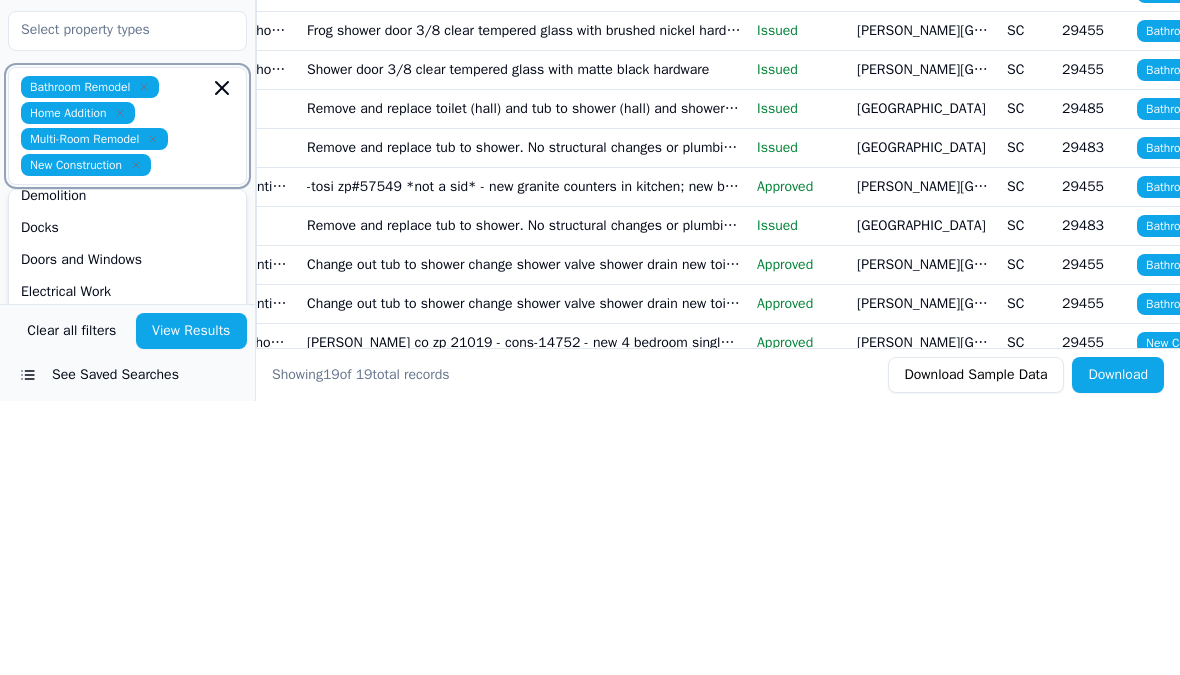 scroll, scrollTop: 108, scrollLeft: 0, axis: vertical 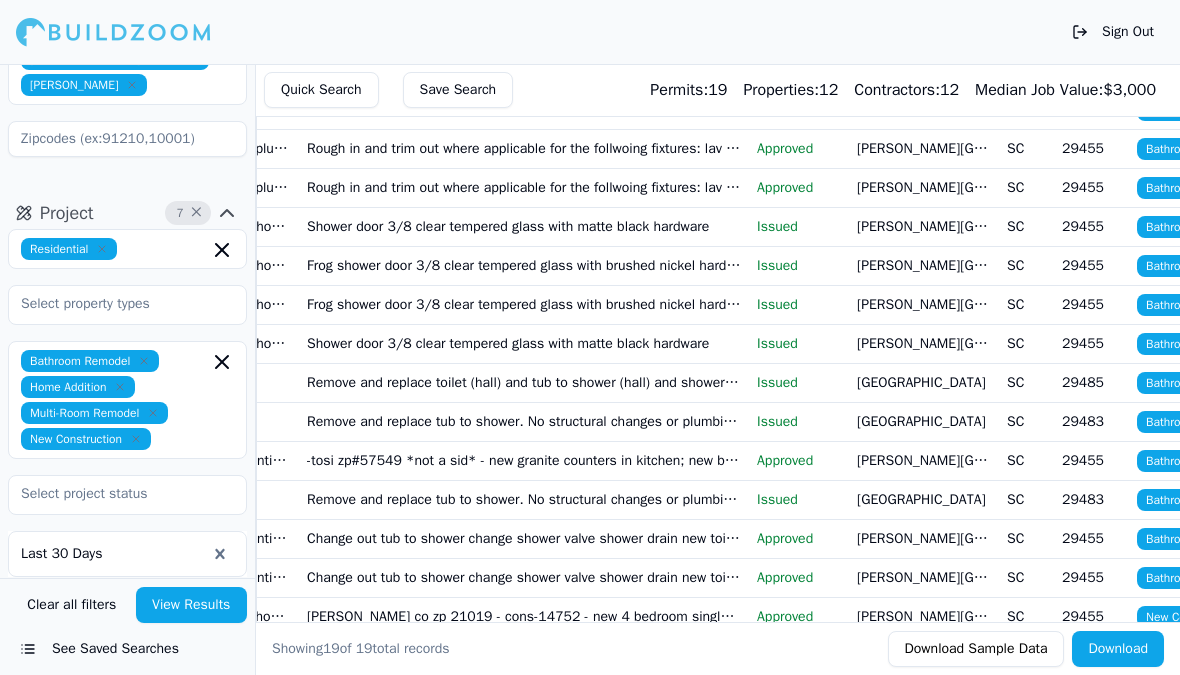 click on "Residential" at bounding box center (224, 421) 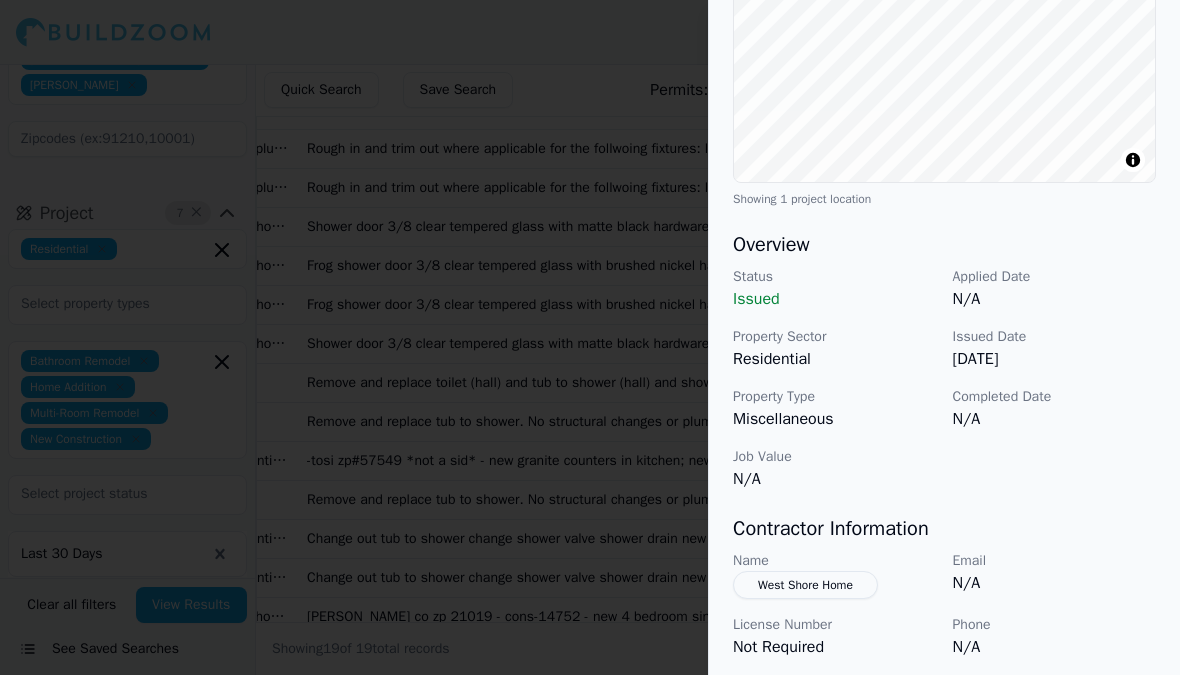 click at bounding box center [590, 337] 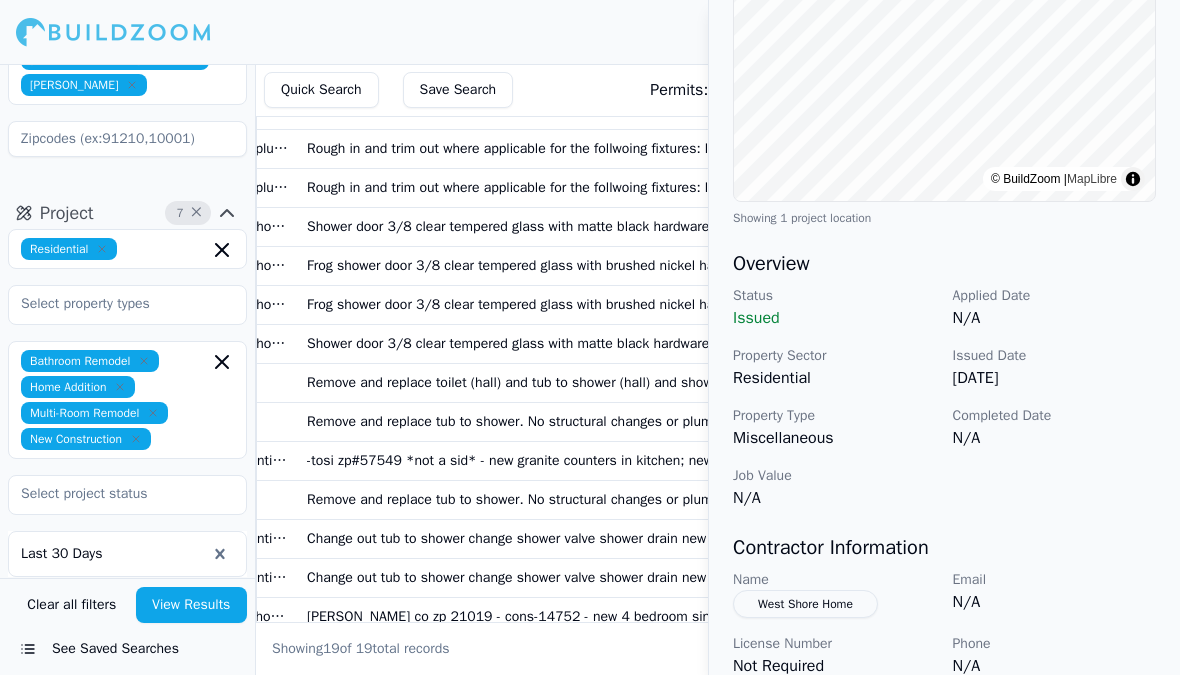 scroll, scrollTop: 0, scrollLeft: 0, axis: both 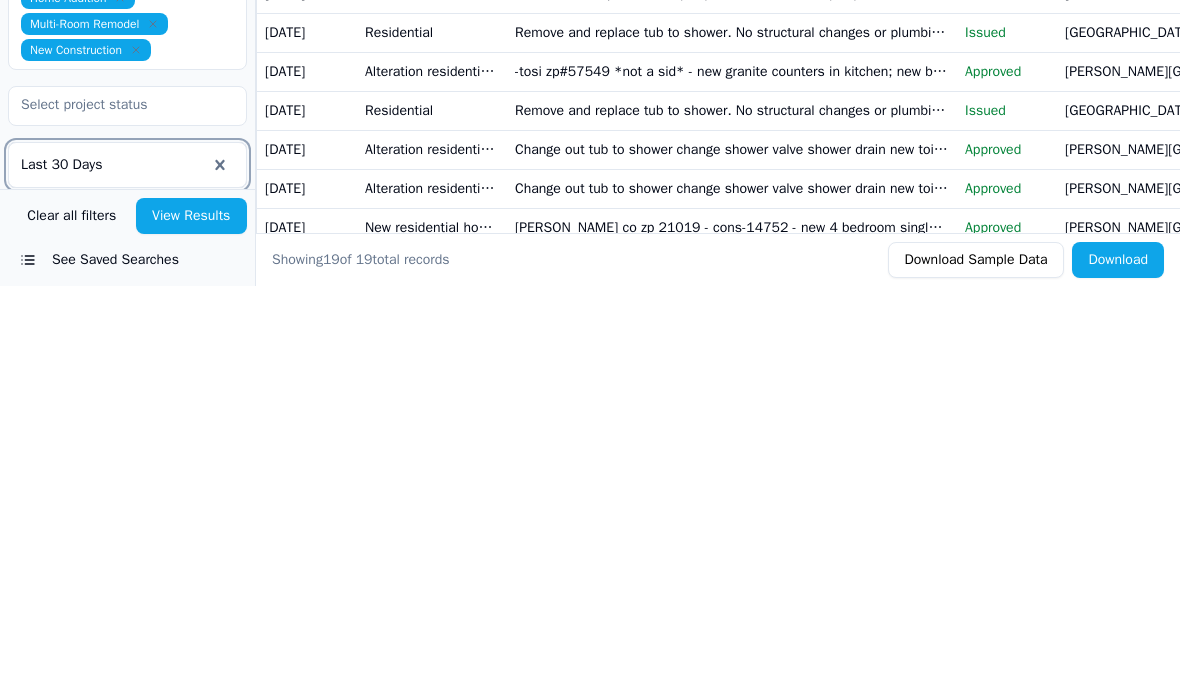 click on "Last 3 Months" at bounding box center [127, 606] 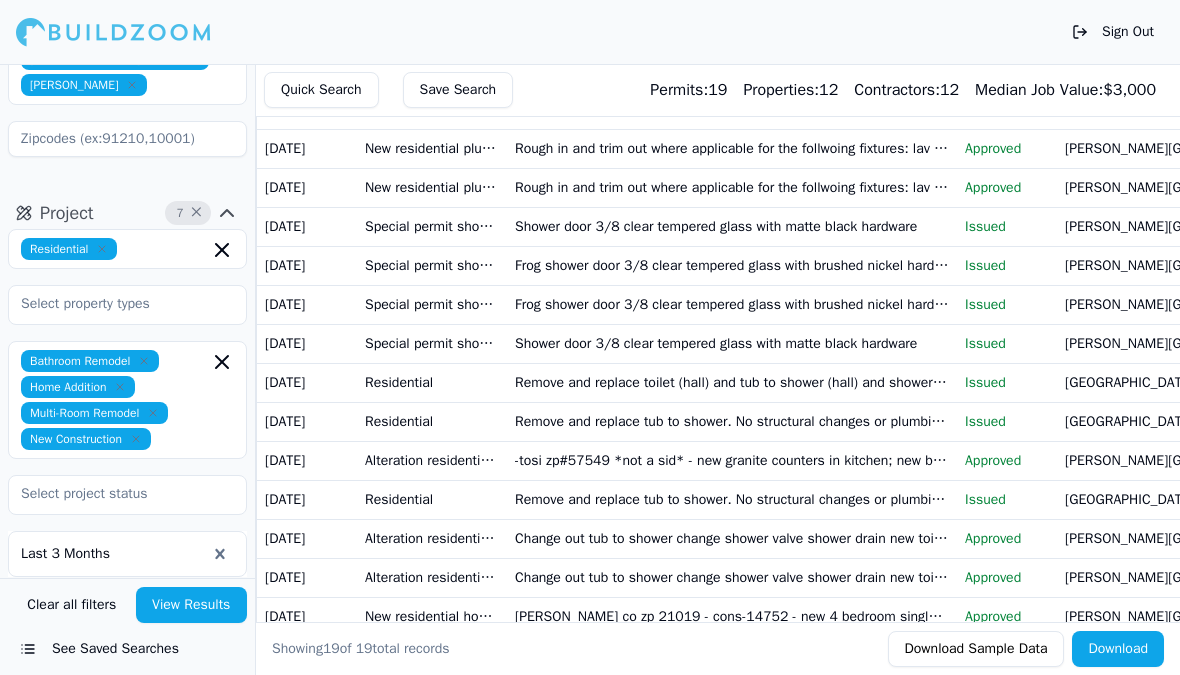 click on "View Results" at bounding box center [192, 605] 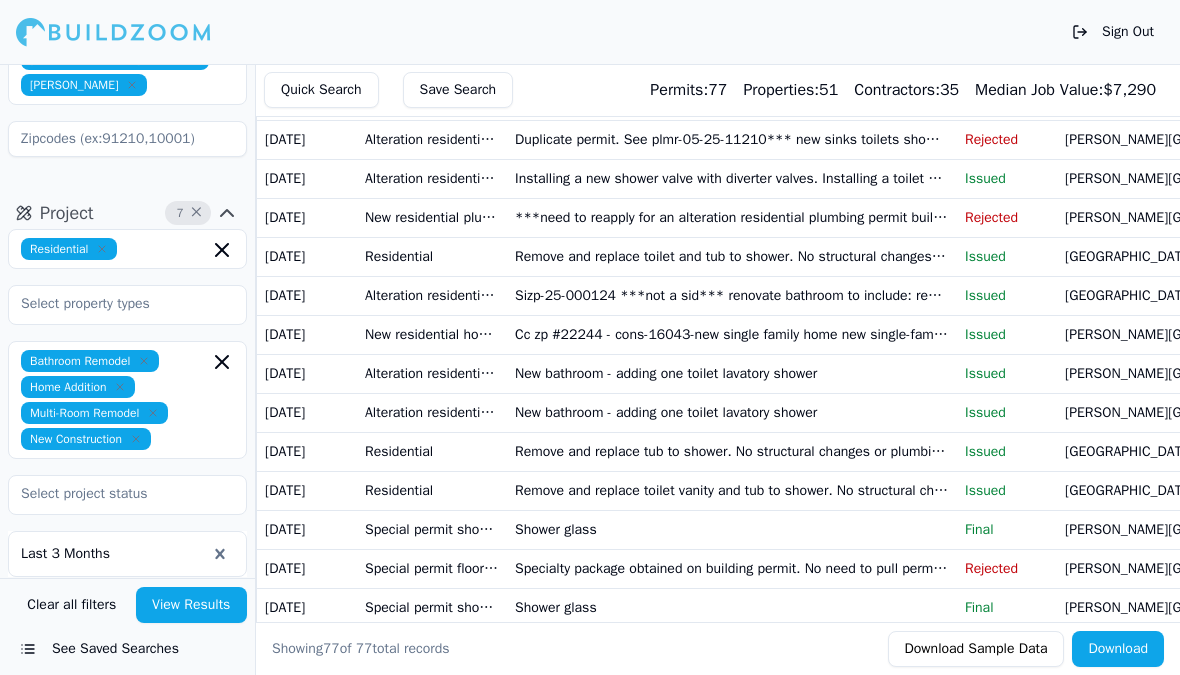 scroll, scrollTop: 951, scrollLeft: 0, axis: vertical 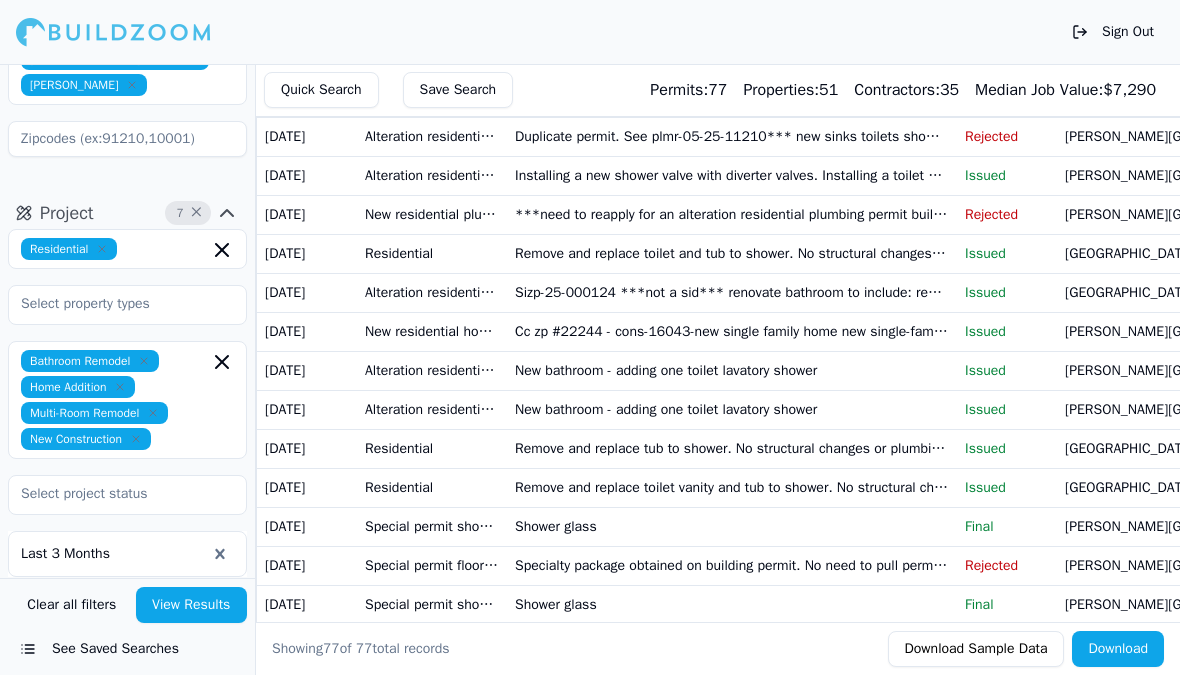 click on "New bathroom - adding one toilet lavatory shower" at bounding box center [732, 370] 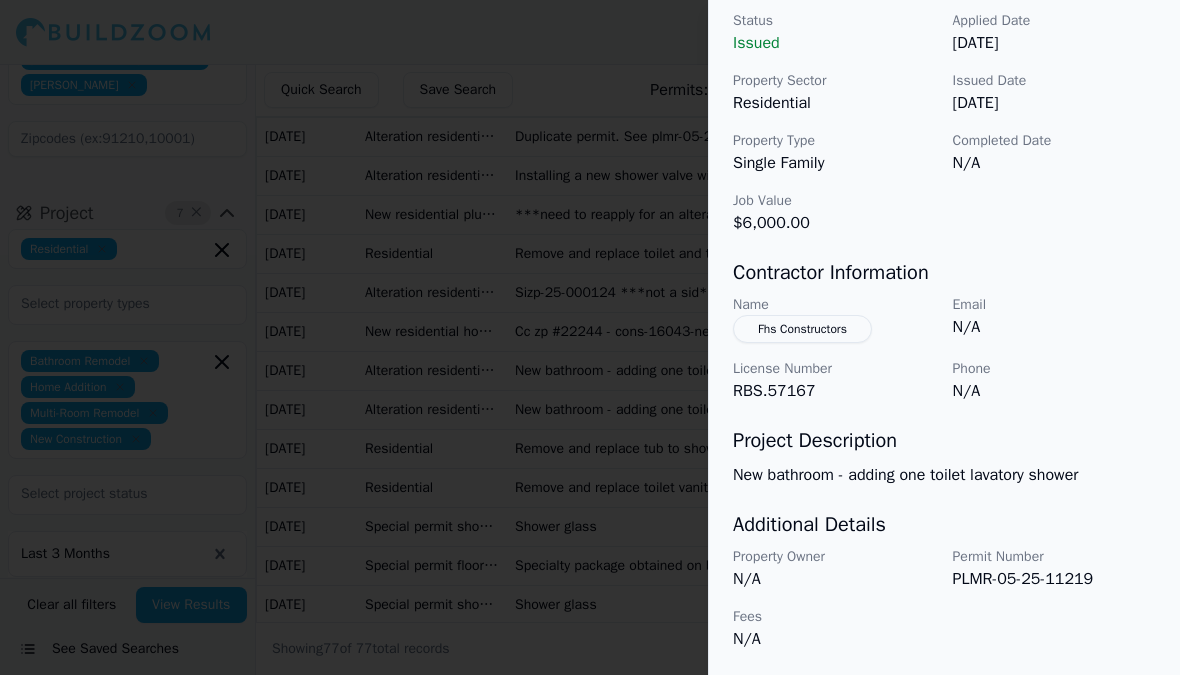 scroll, scrollTop: 675, scrollLeft: 0, axis: vertical 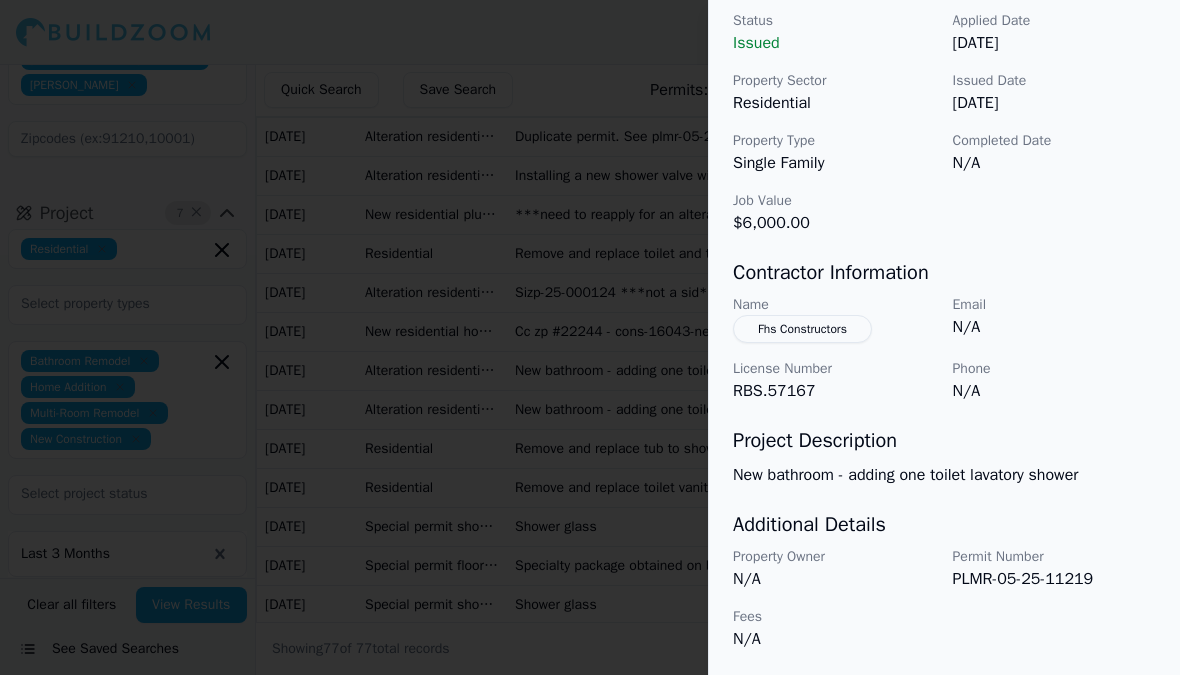 click at bounding box center [590, 337] 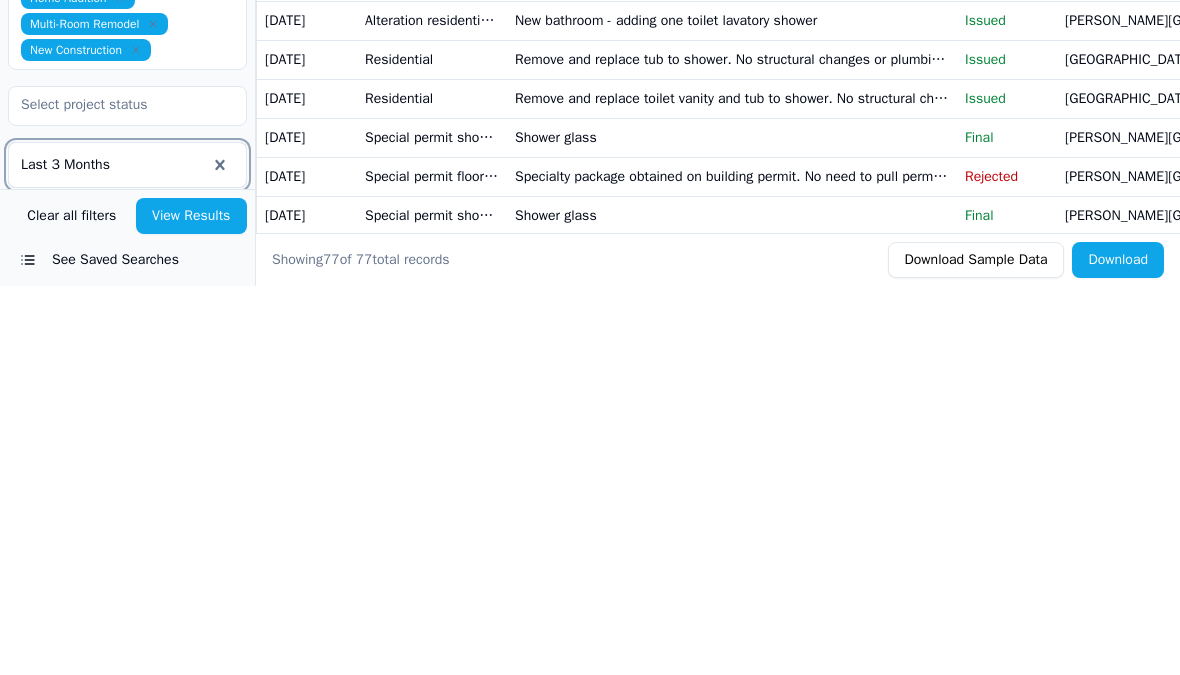 click on "Last 7 Days" at bounding box center (127, 606) 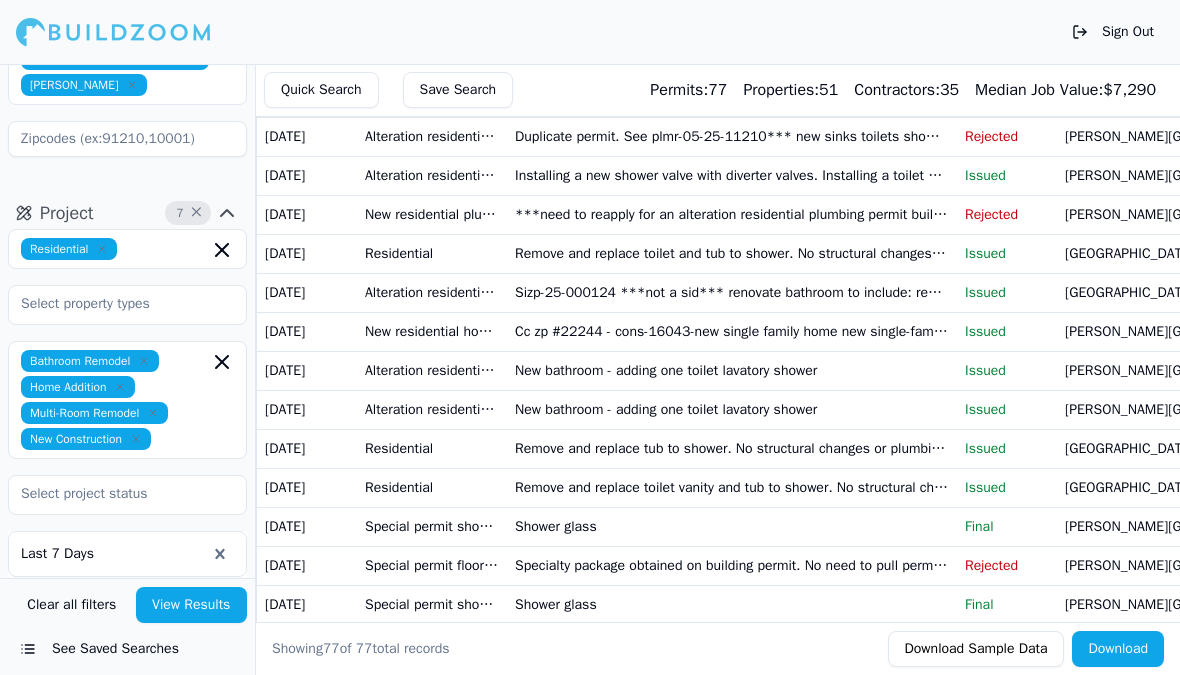 click on "View Results" at bounding box center (192, 605) 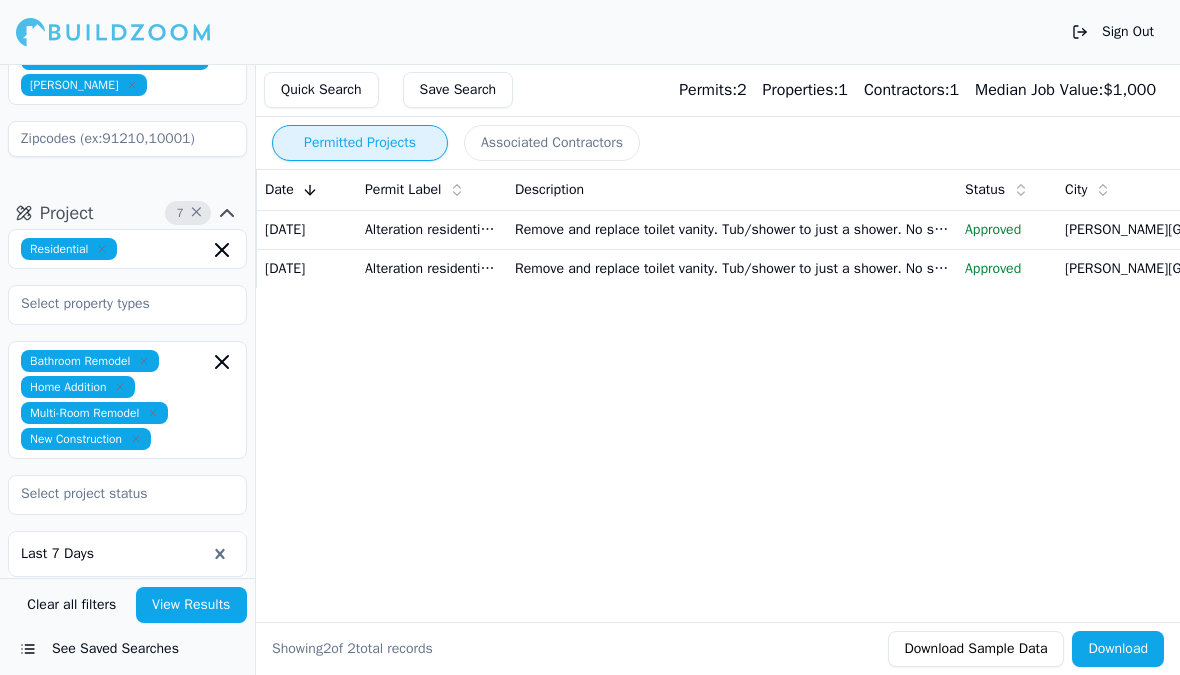 click on "Remove and replace toilet vanity. Tub/shower to just a shower. No structural changes or plumbing relocation. Building a non-structural wall to ceiling where half wall currently is" at bounding box center (732, 229) 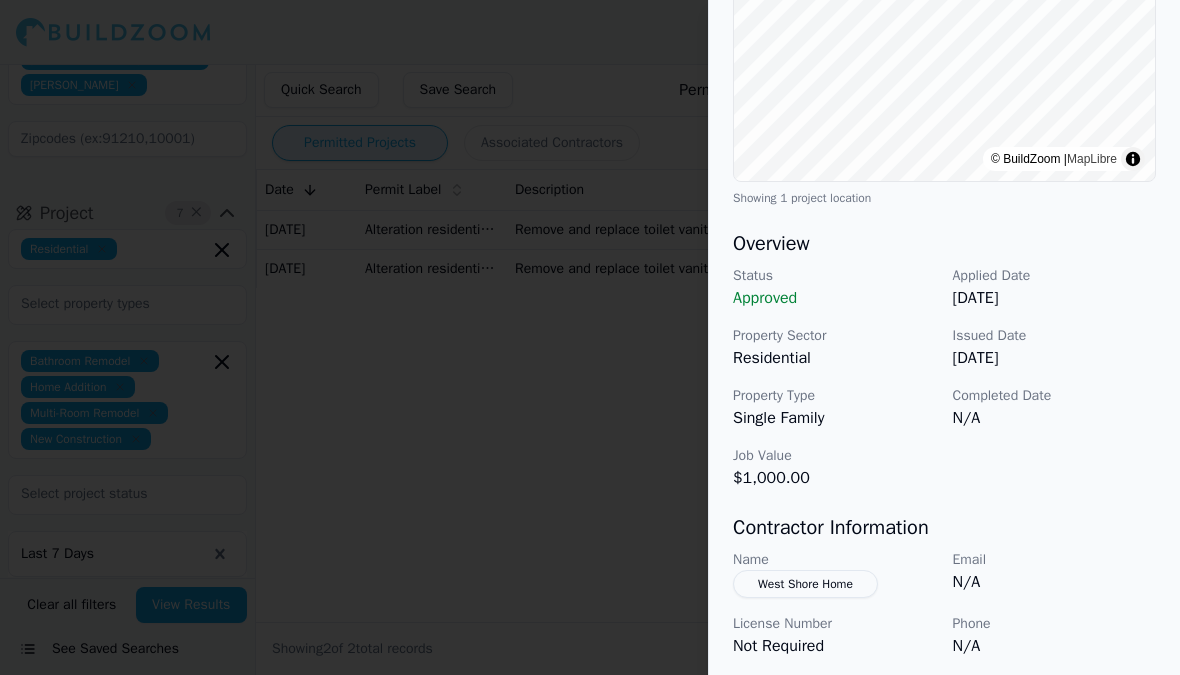 scroll, scrollTop: 411, scrollLeft: 0, axis: vertical 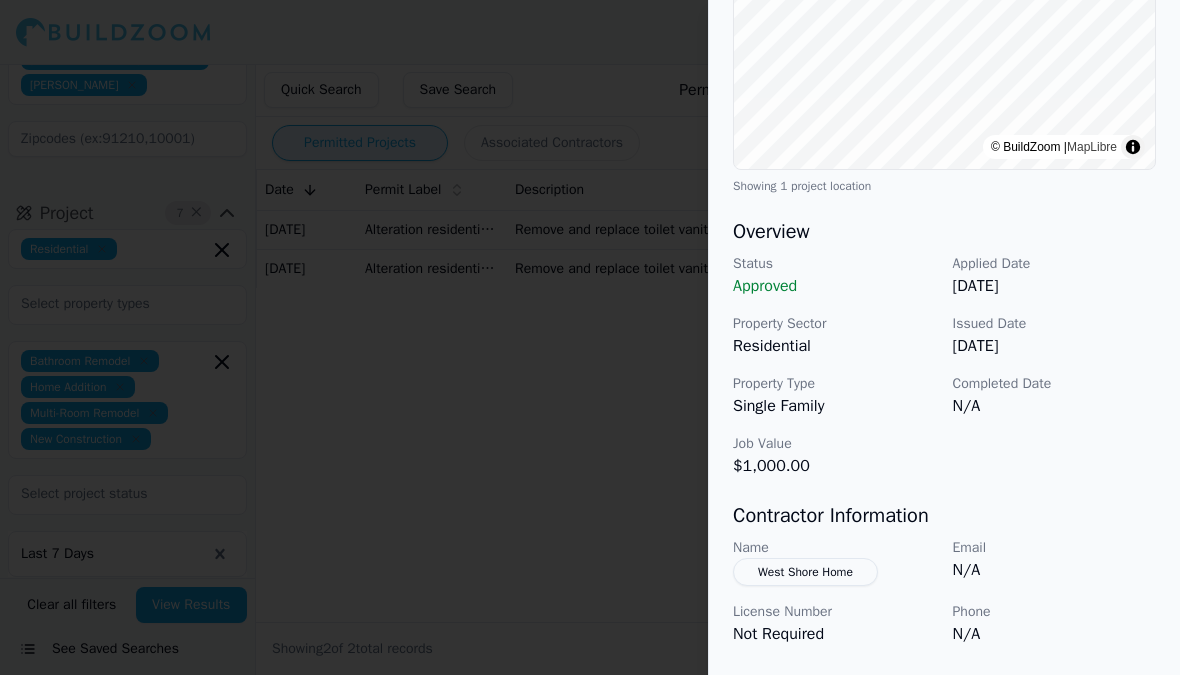 click at bounding box center [590, 337] 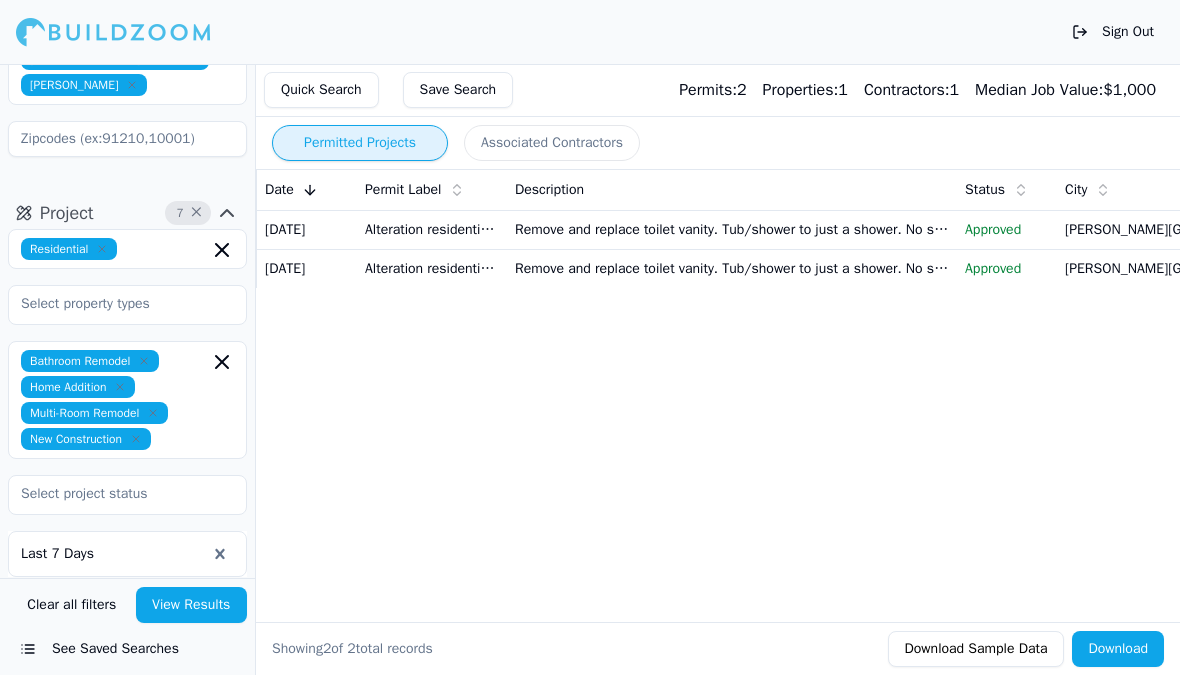 click on "Remove and replace toilet vanity. Tub/shower to just a shower. No structural changes or plumbing relocation. Building a non-structural wall to ceiling where half wall currently is" at bounding box center (732, 268) 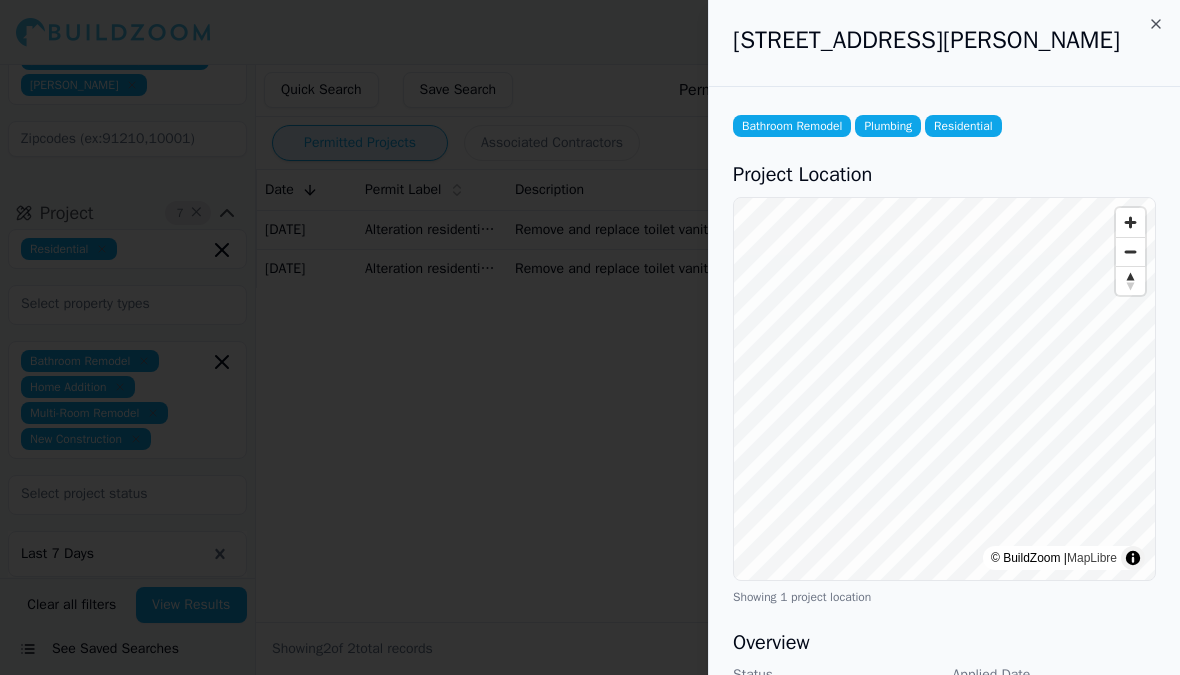 click at bounding box center [590, 337] 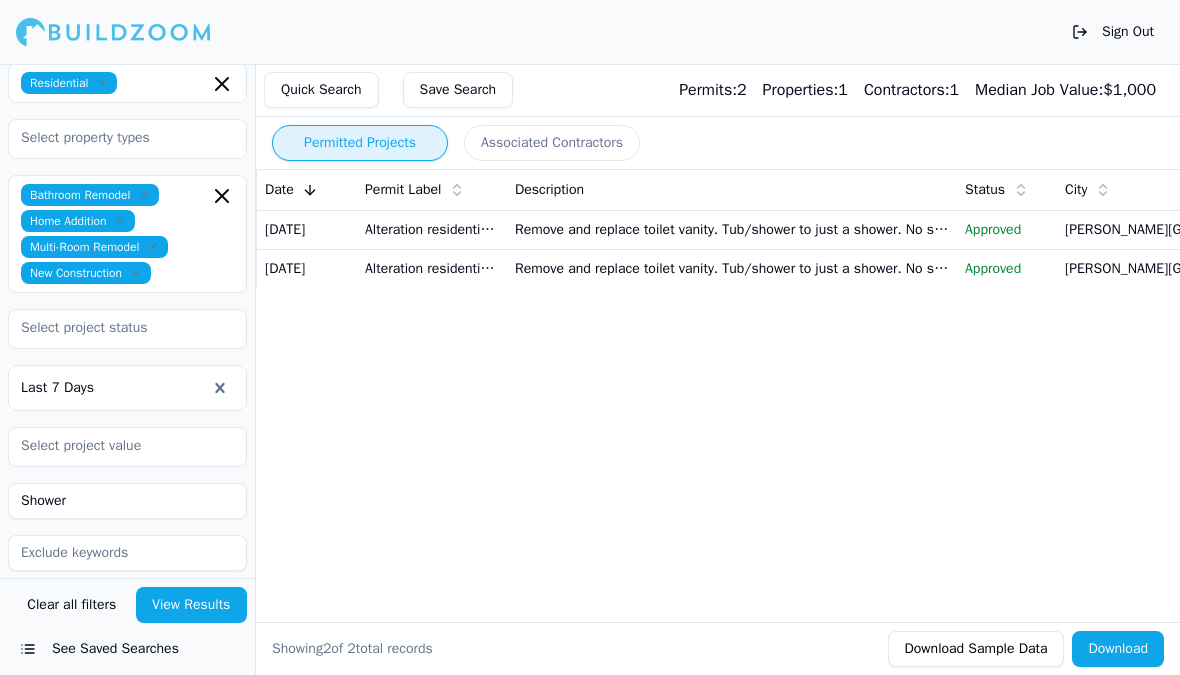 scroll, scrollTop: 587, scrollLeft: 0, axis: vertical 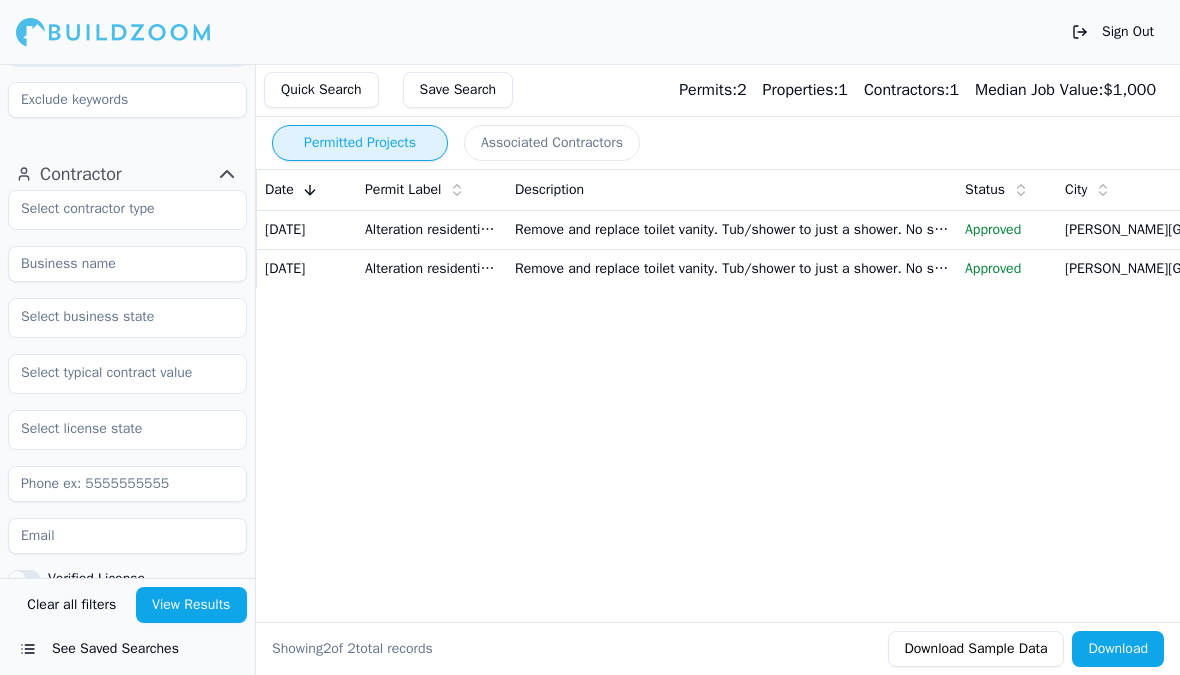 click on "Verified License Has Phone Has Email Has Permits Min Permits (All Time) Permits Last 4 Years Min Max" at bounding box center [127, 521] 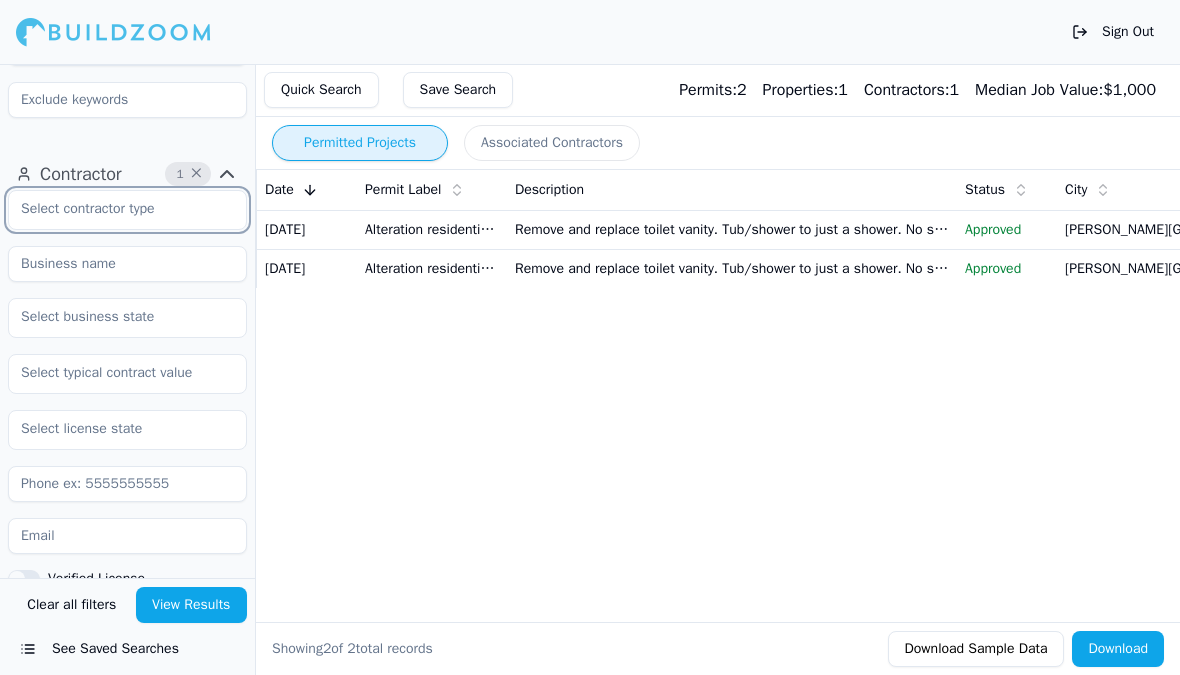 click at bounding box center (115, 209) 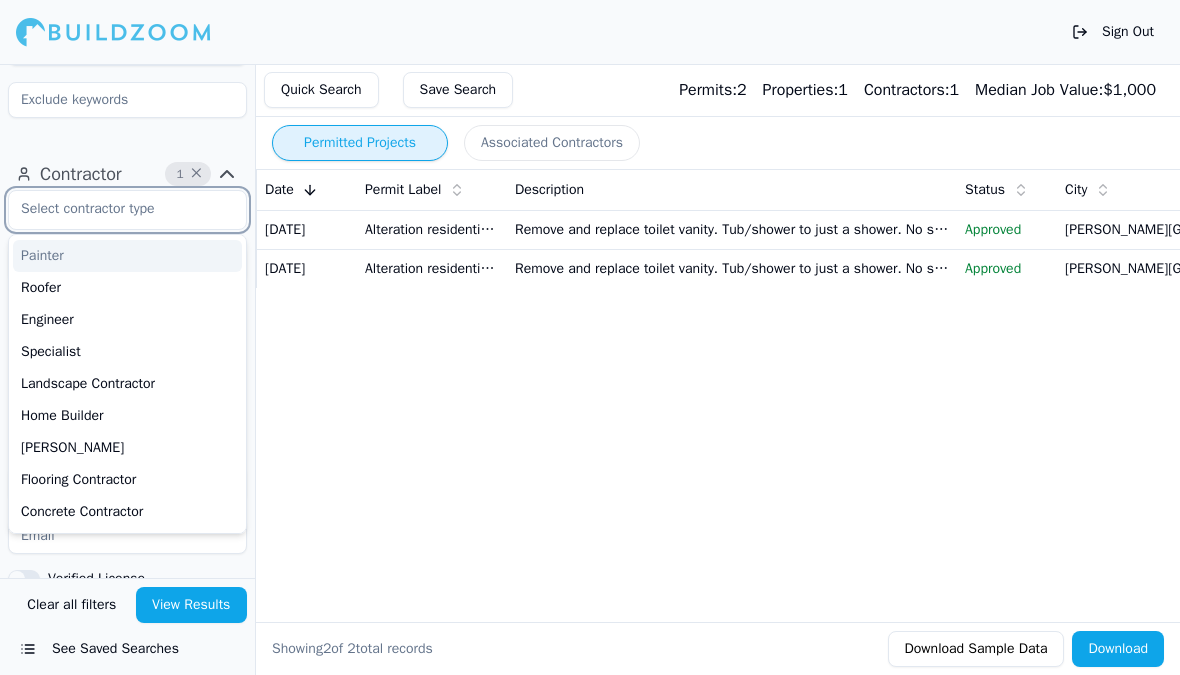 scroll, scrollTop: 138, scrollLeft: 0, axis: vertical 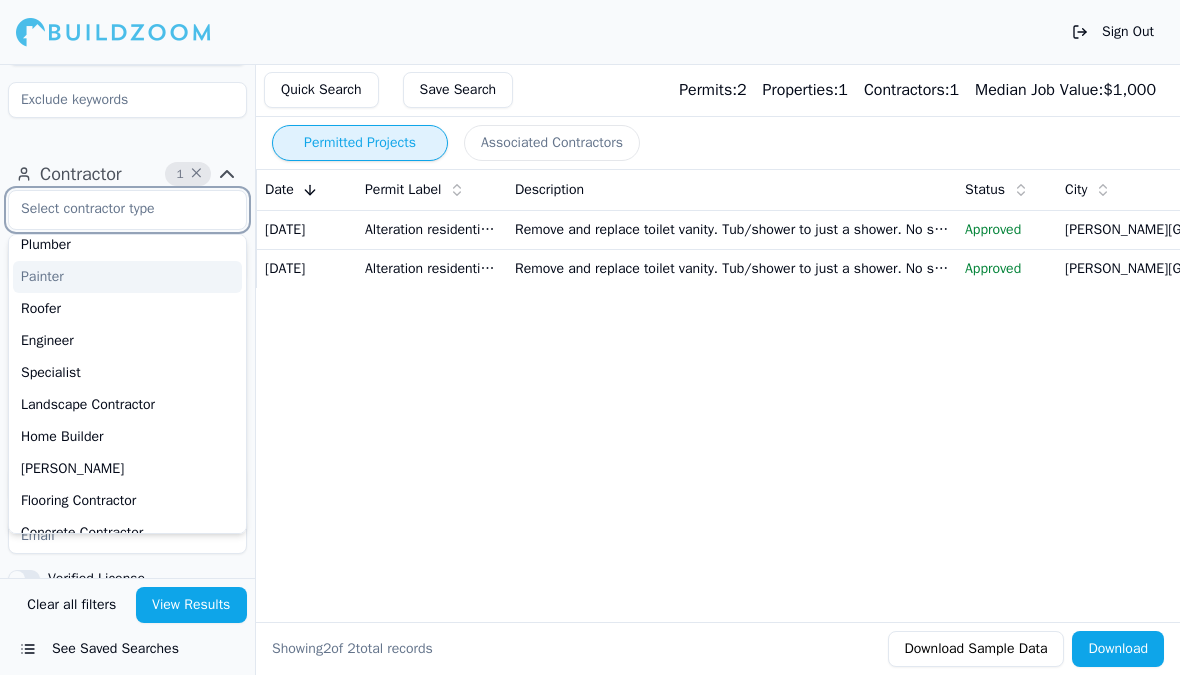 click on "Plumber" at bounding box center (127, 245) 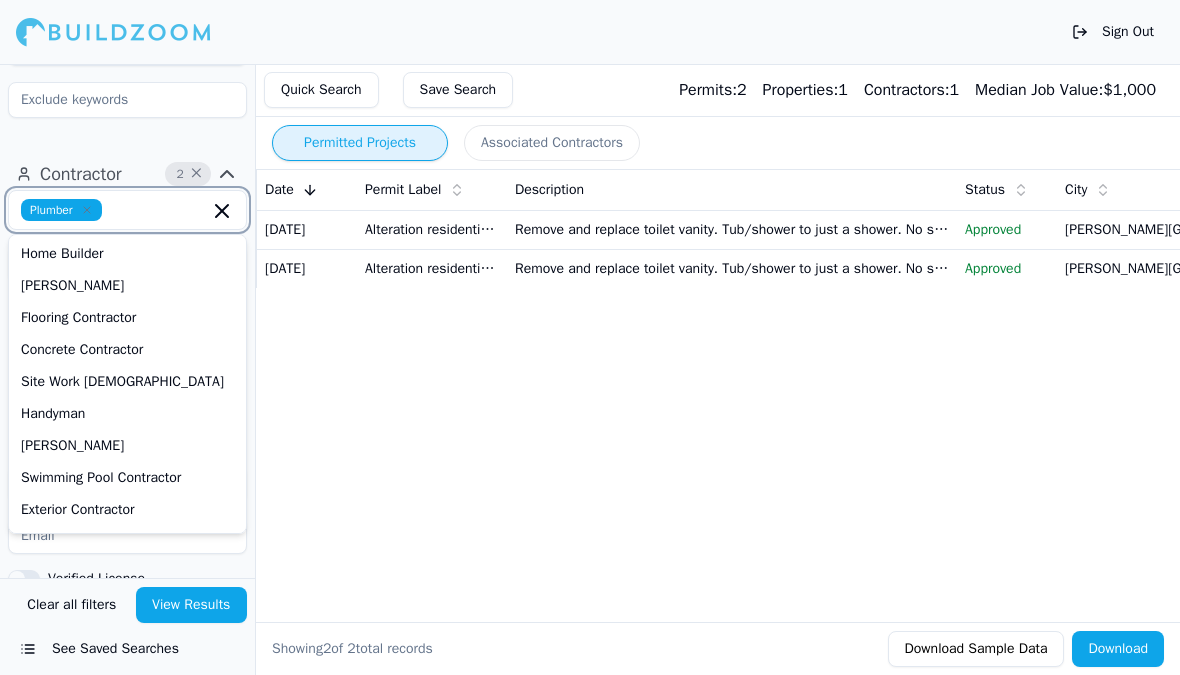 scroll, scrollTop: 293, scrollLeft: 0, axis: vertical 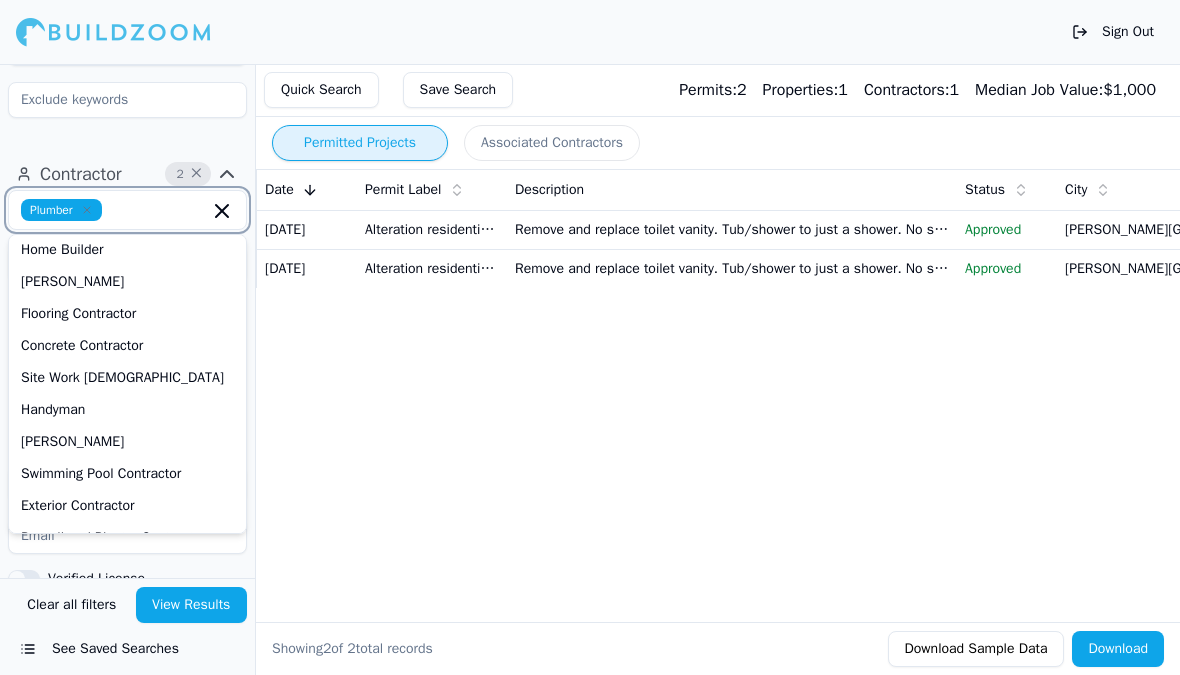 click on "Home Builder" at bounding box center (127, 250) 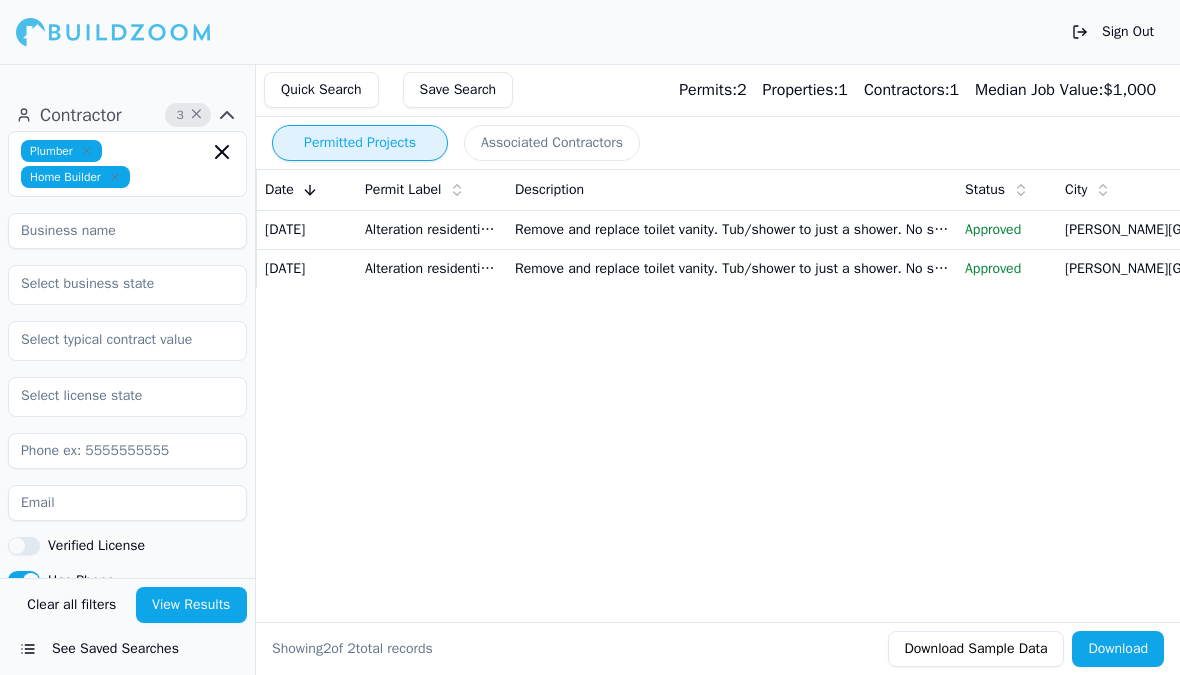 scroll, scrollTop: 1097, scrollLeft: 0, axis: vertical 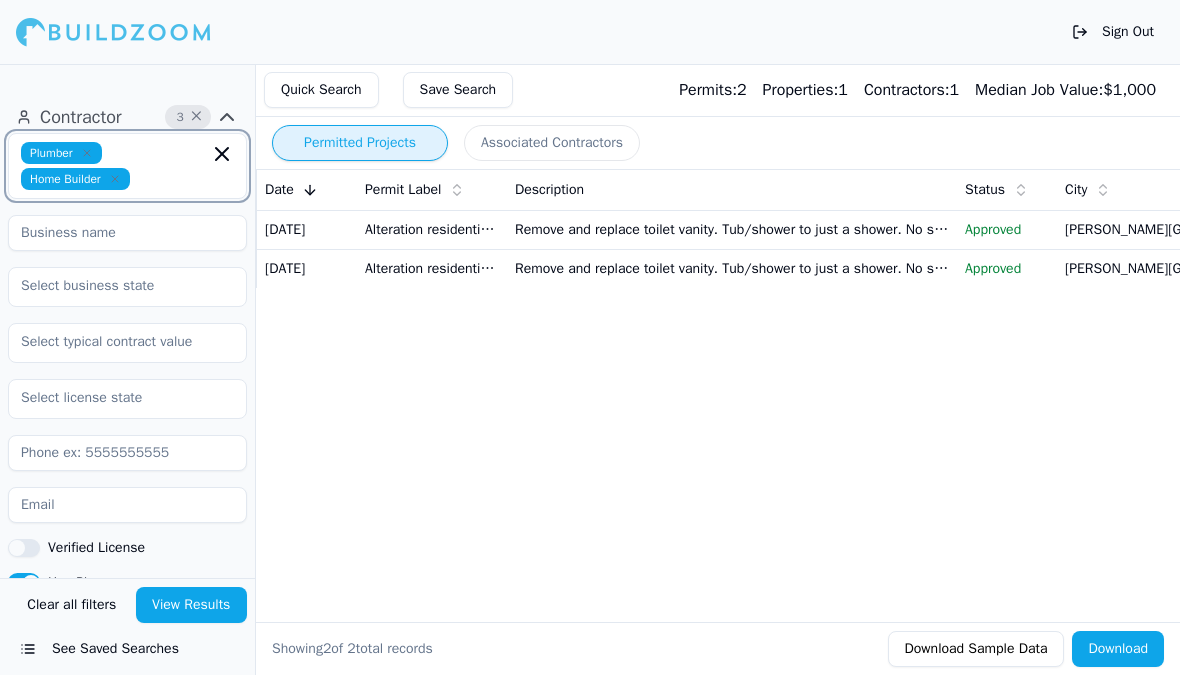 click at bounding box center [173, 179] 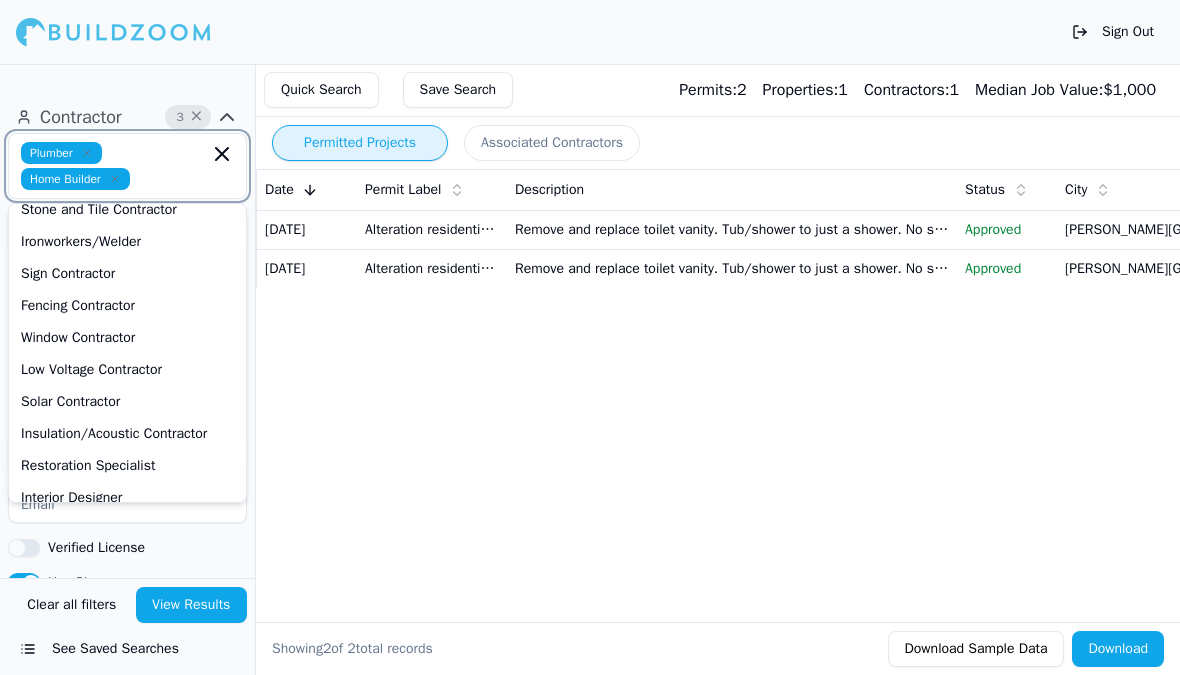 scroll, scrollTop: 589, scrollLeft: 0, axis: vertical 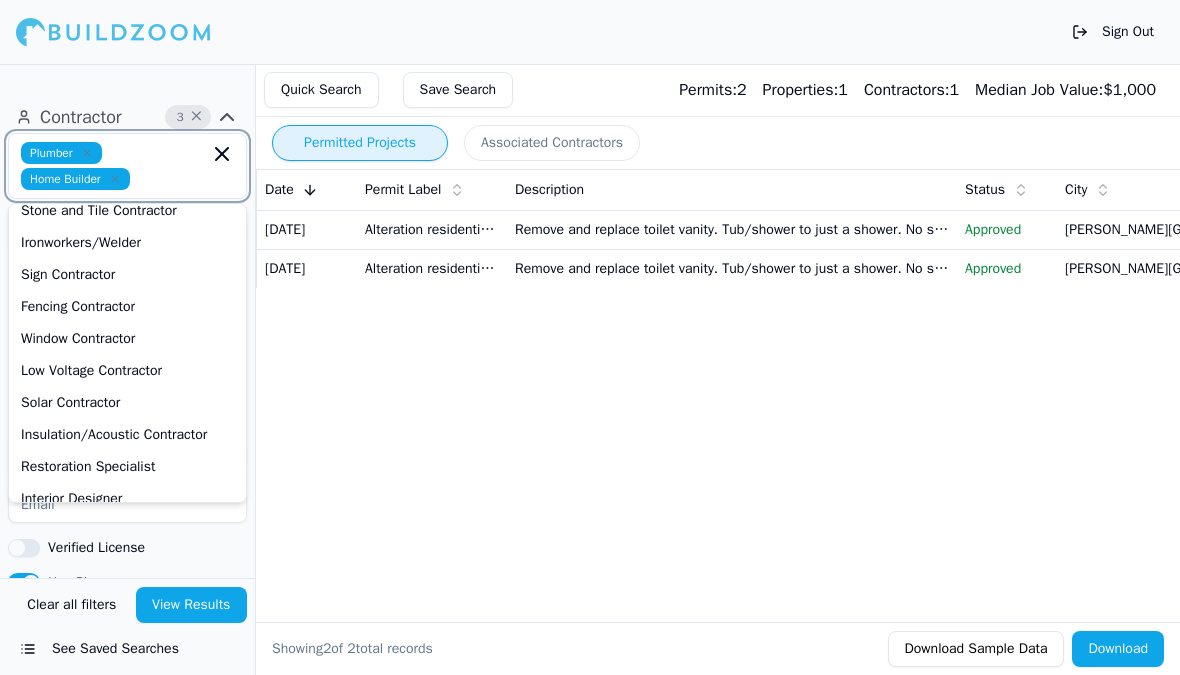 click on "Ironworkers/Welder" at bounding box center (127, 243) 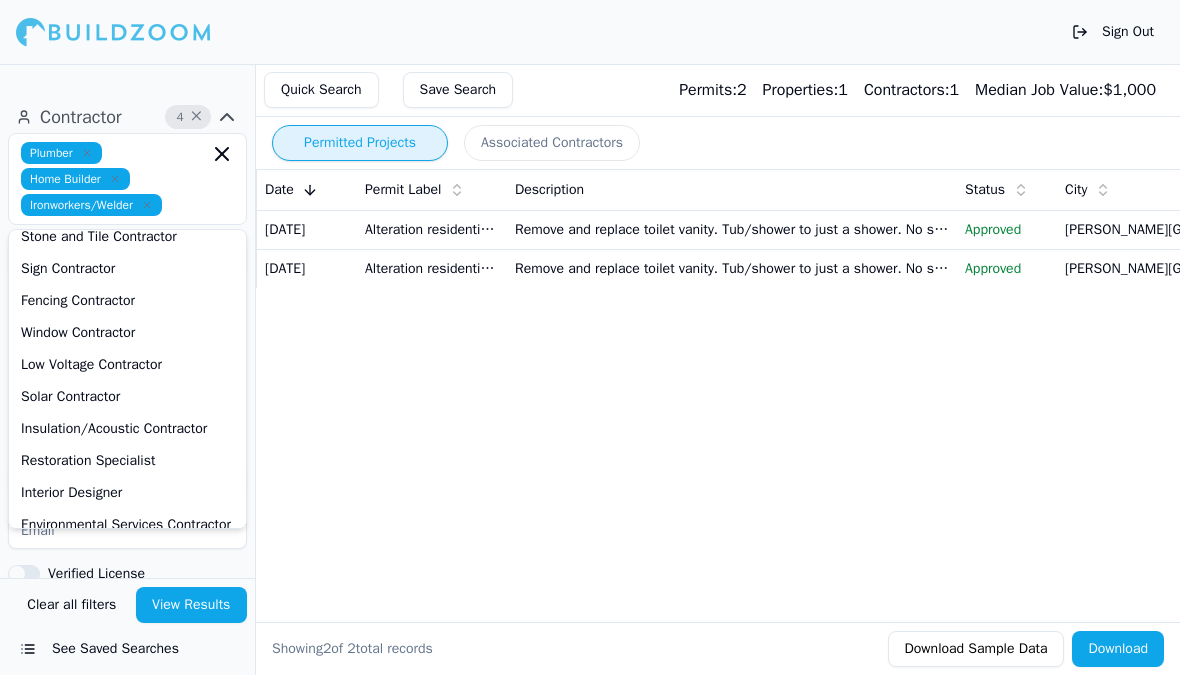 click on "View Results" at bounding box center (192, 605) 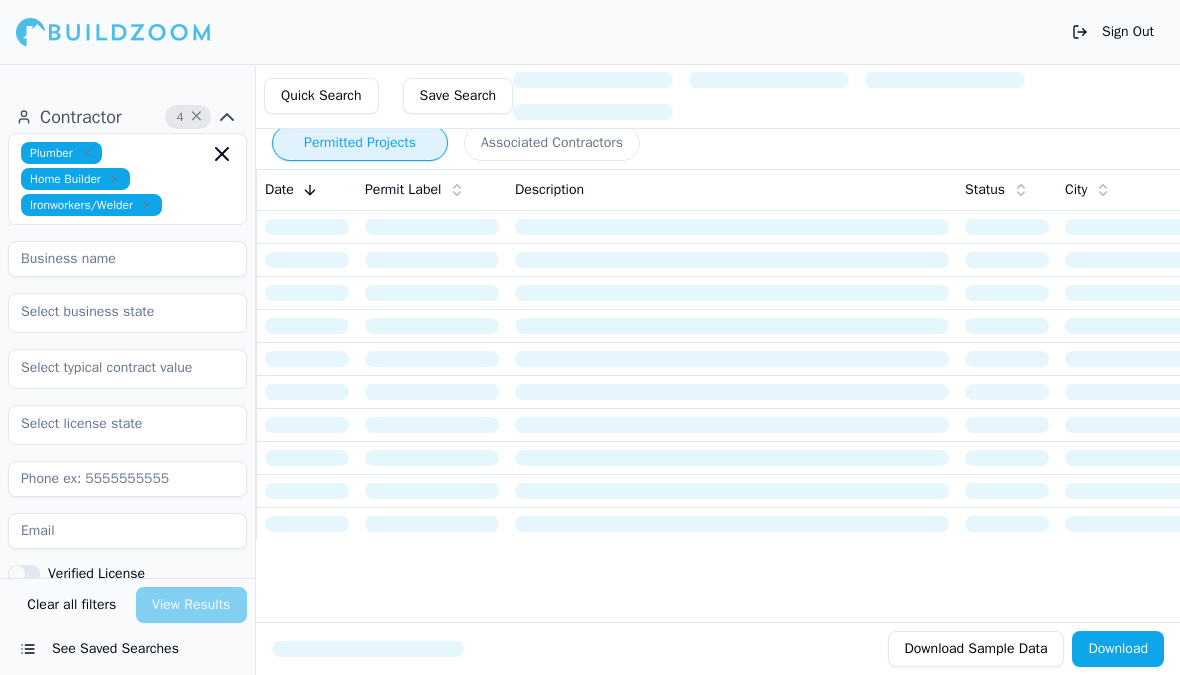 click on "Ironworkers/Welder" at bounding box center (91, 205) 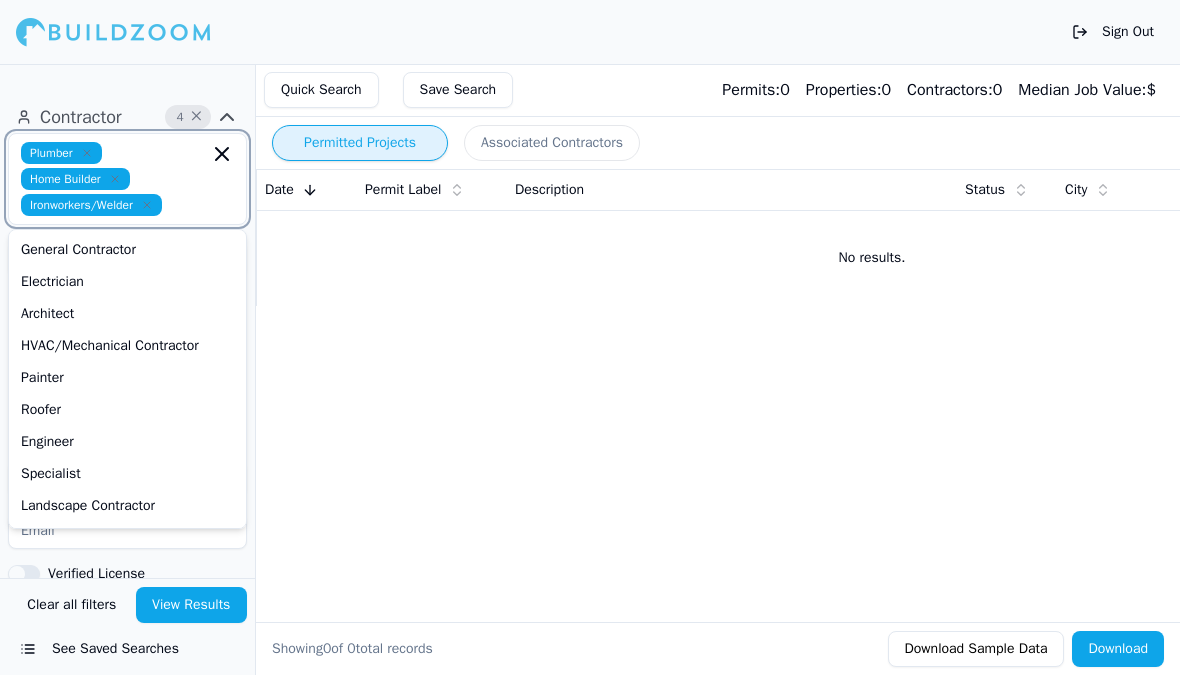 click 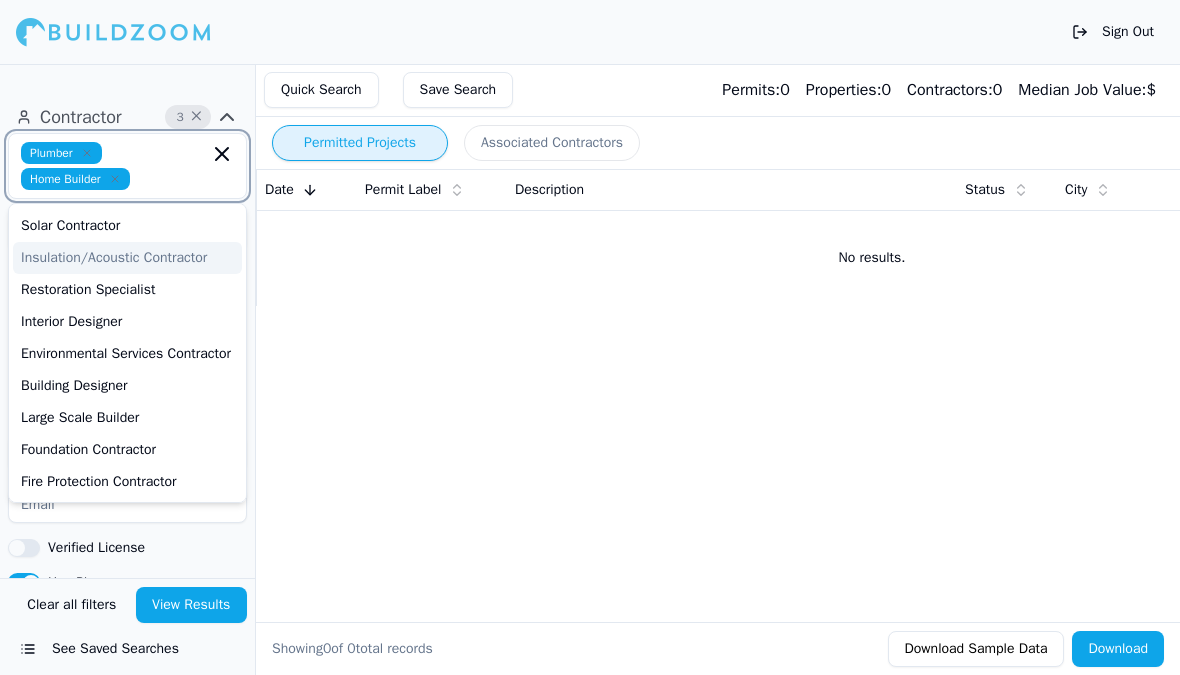 scroll, scrollTop: 786, scrollLeft: 0, axis: vertical 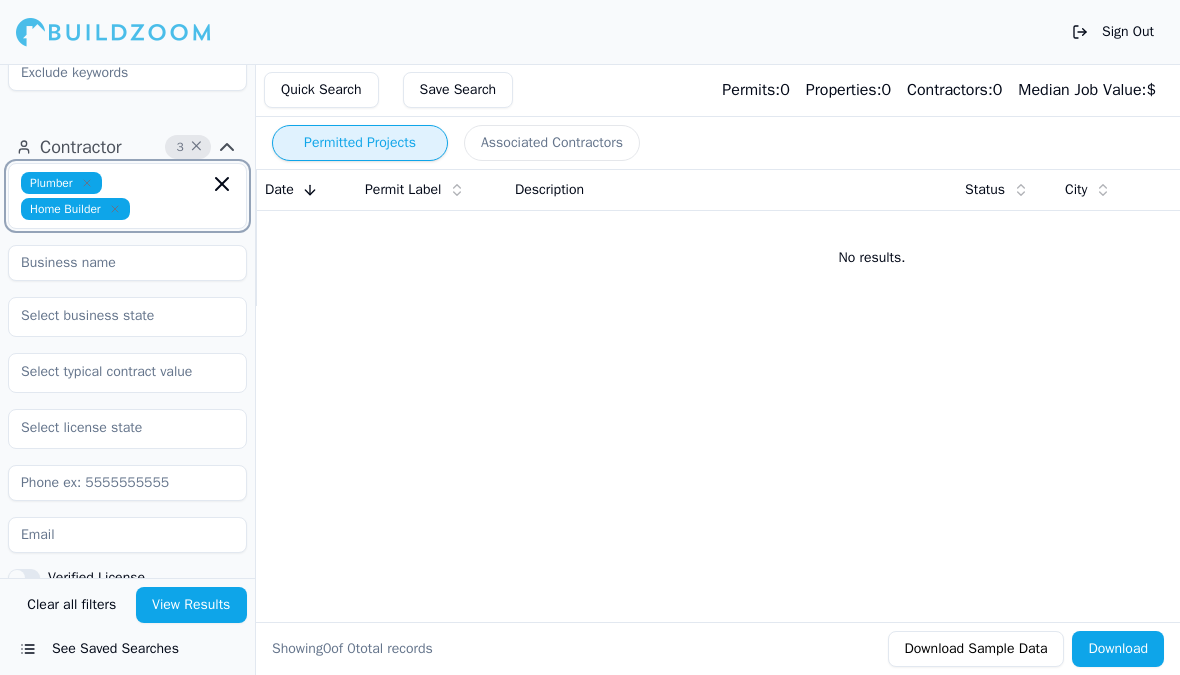 click at bounding box center (173, 209) 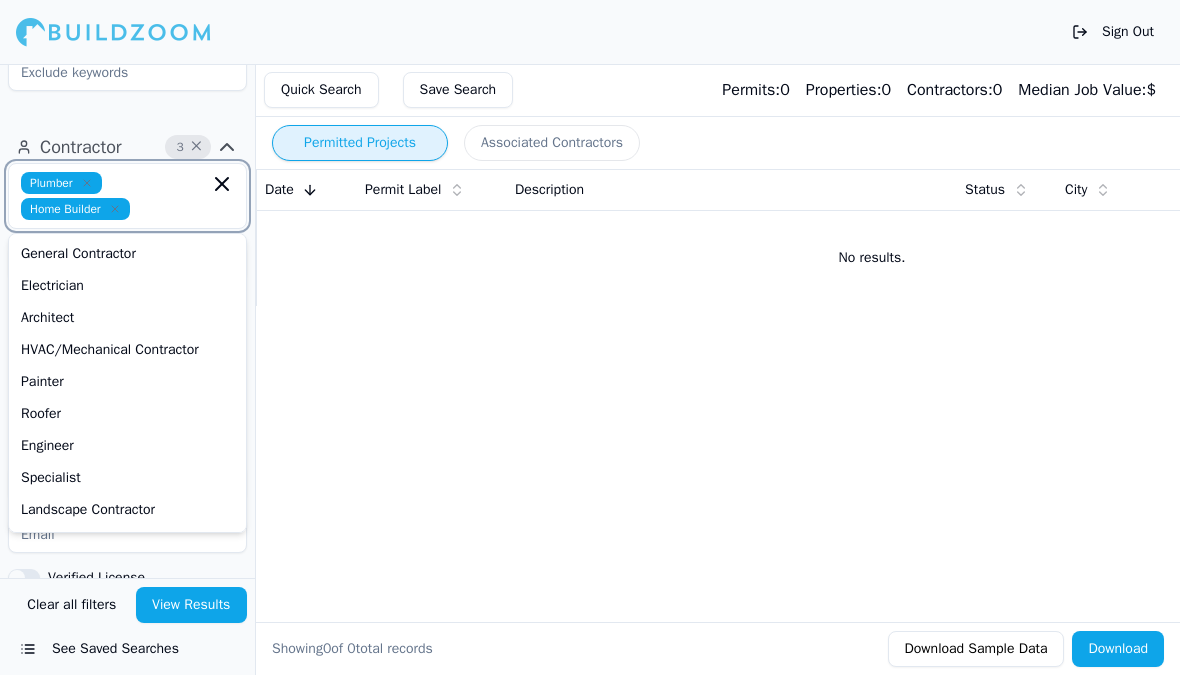 click on "General Contractor" at bounding box center (127, 254) 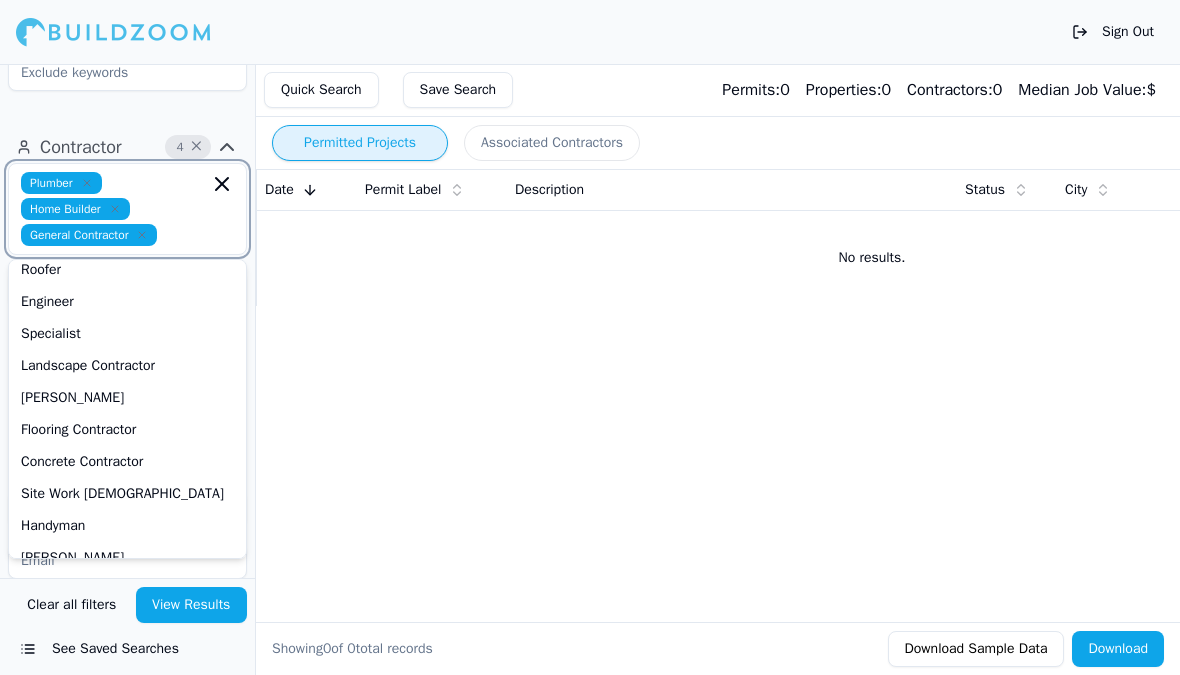 scroll, scrollTop: 140, scrollLeft: 0, axis: vertical 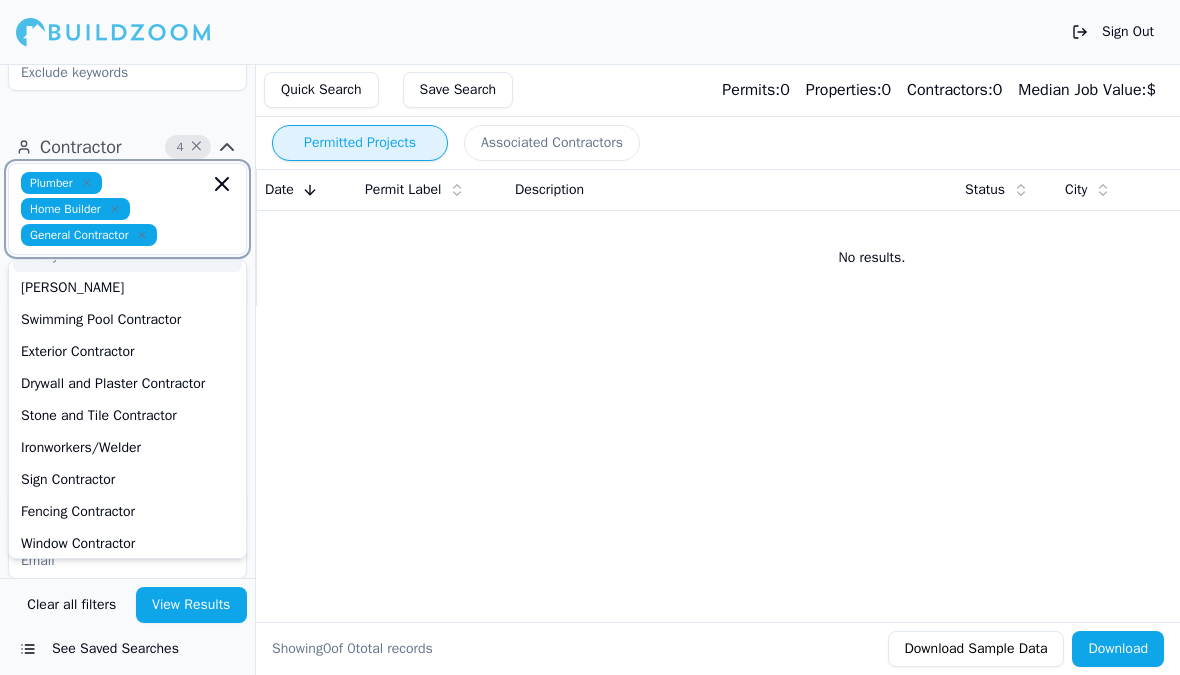 click on "Stone and Tile Contractor" at bounding box center [127, 416] 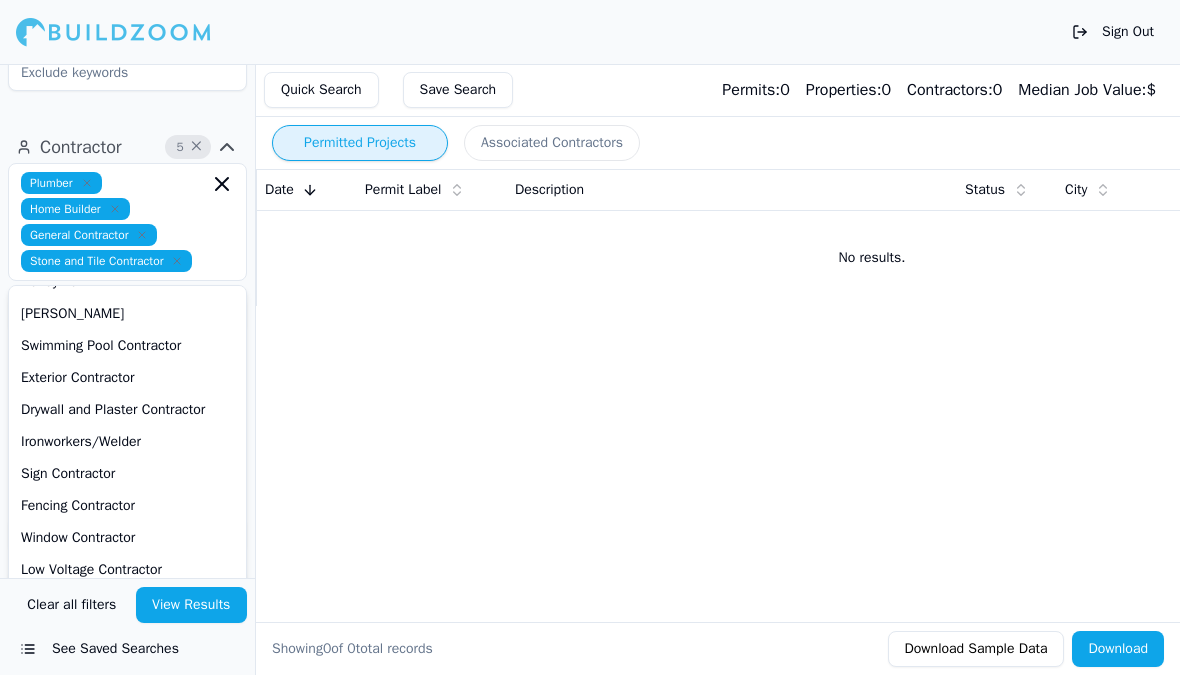 click on "View Results" at bounding box center (192, 605) 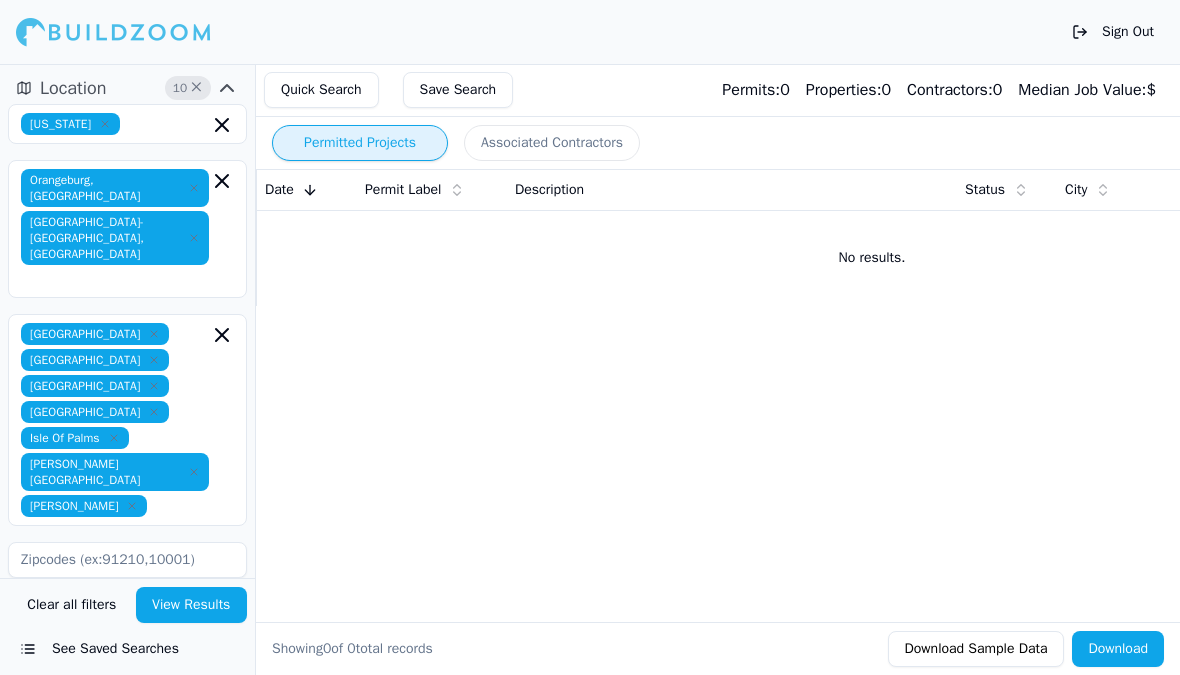 scroll, scrollTop: 0, scrollLeft: 0, axis: both 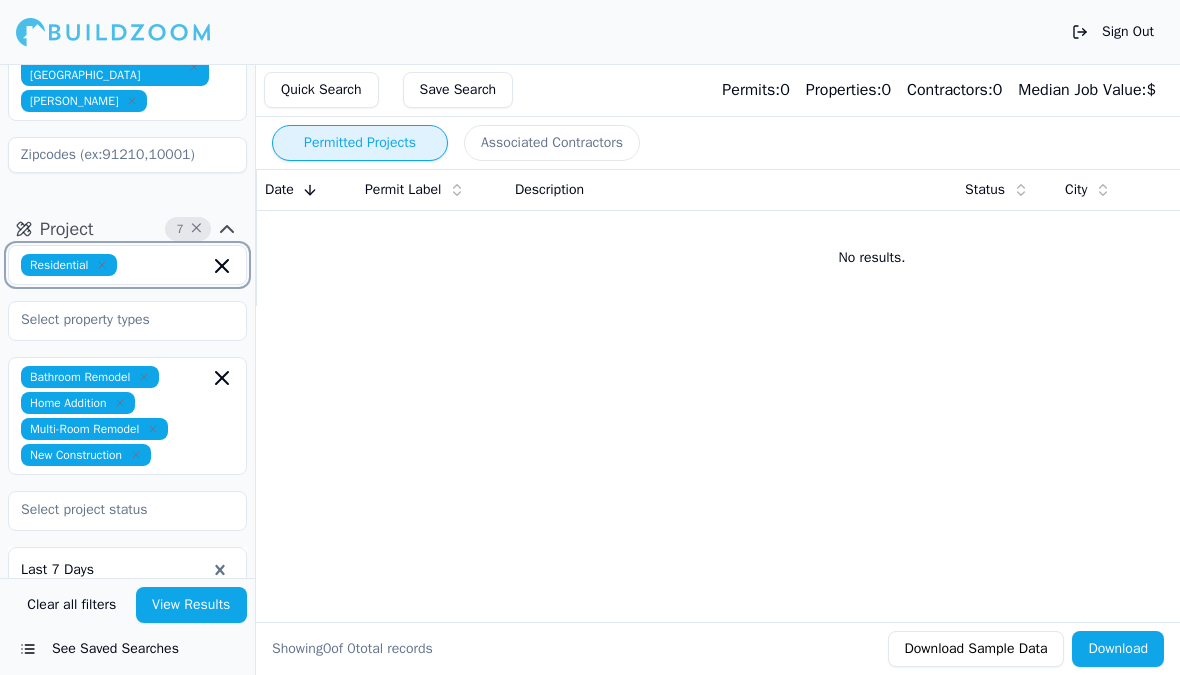 click at bounding box center [167, 265] 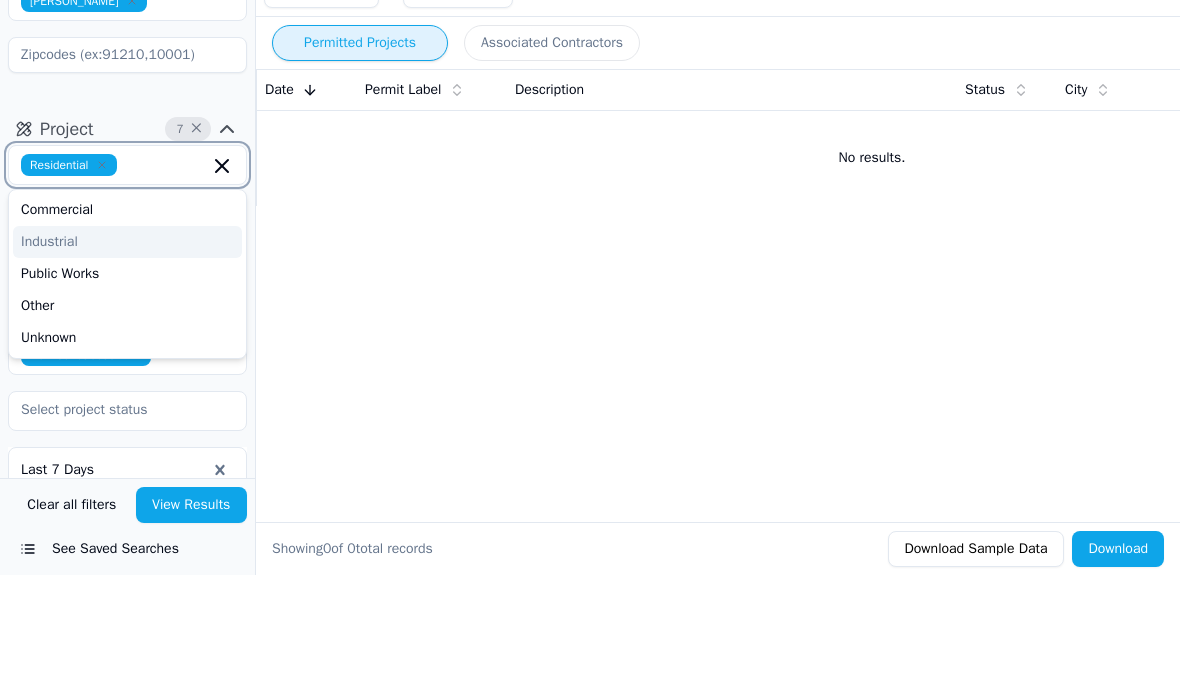 click on "Commercial" at bounding box center [127, 310] 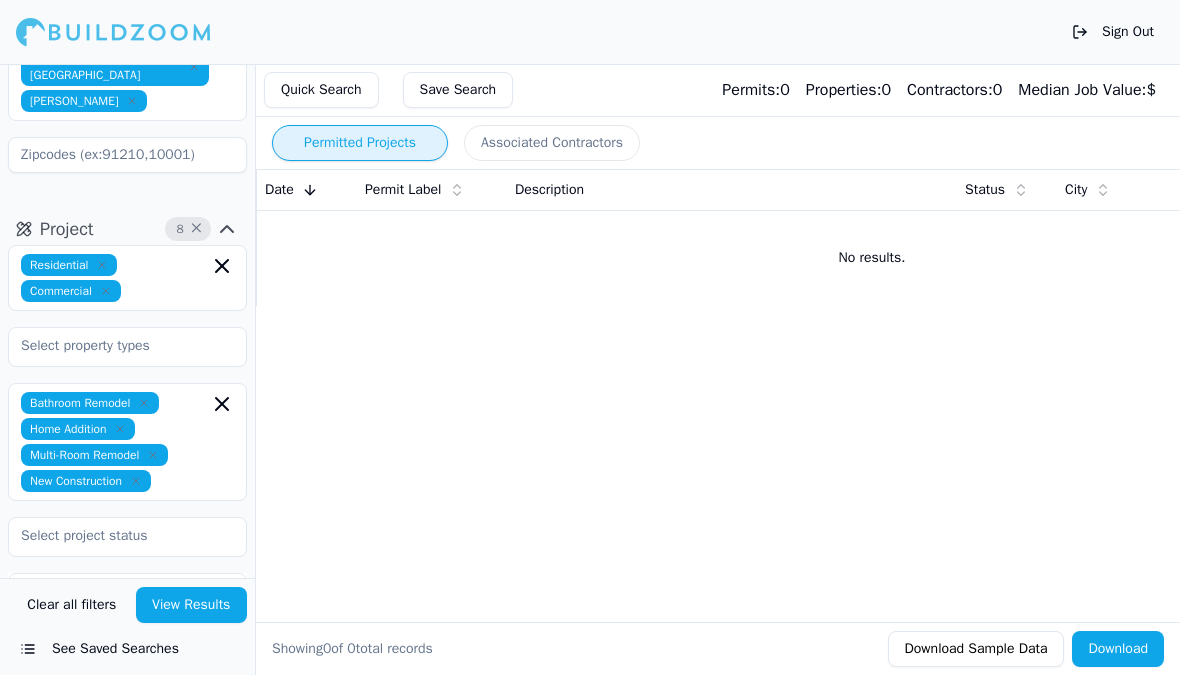 click on "Project 8 × Residential Commercial Bathroom Remodel Home Addition Multi-Room Remodel New Construction Last 7 Days Shower" at bounding box center [127, 504] 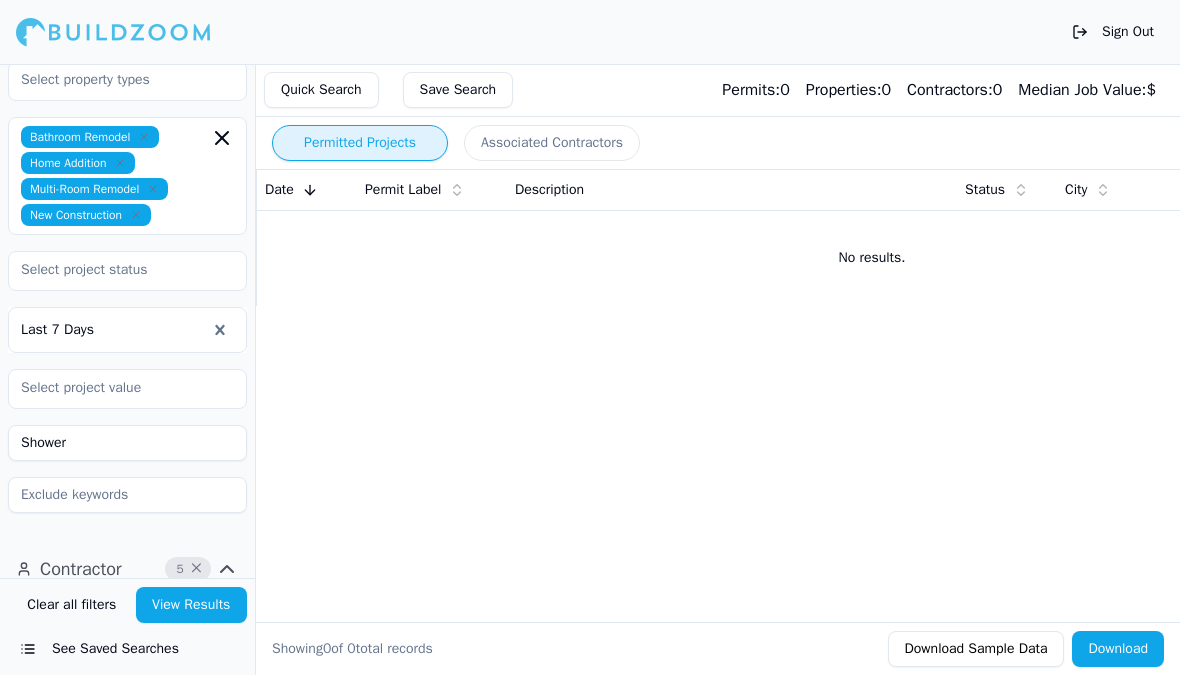 scroll, scrollTop: 668, scrollLeft: 0, axis: vertical 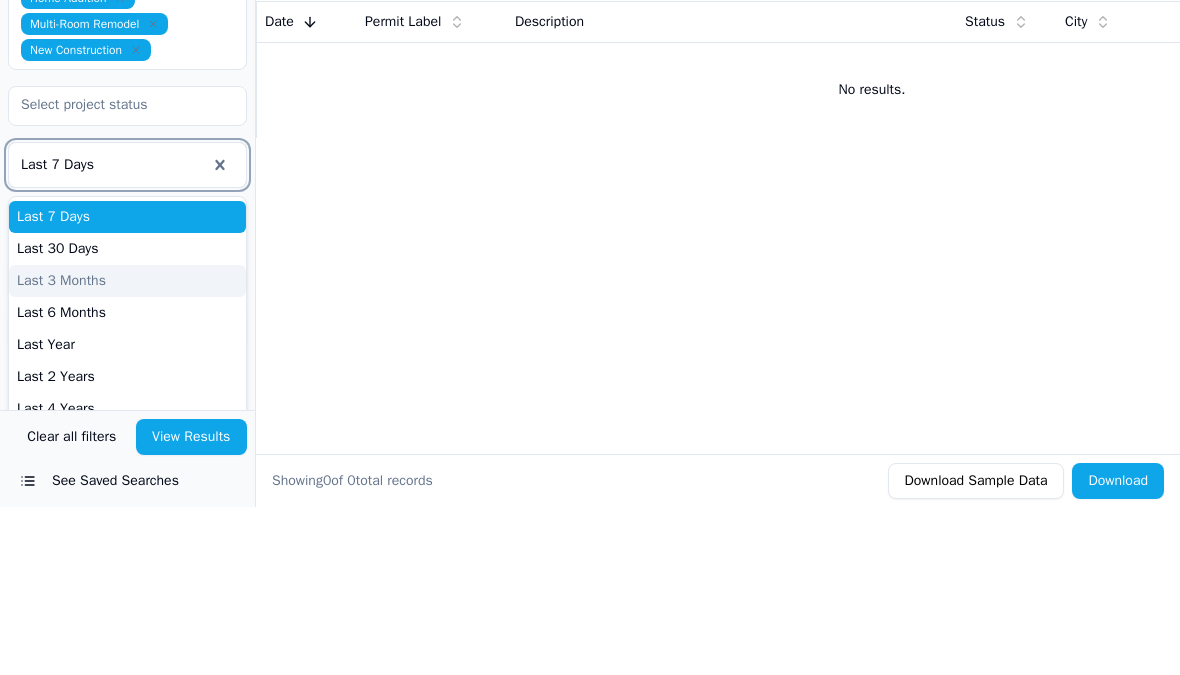 click on "Last 3 Months" at bounding box center (127, 449) 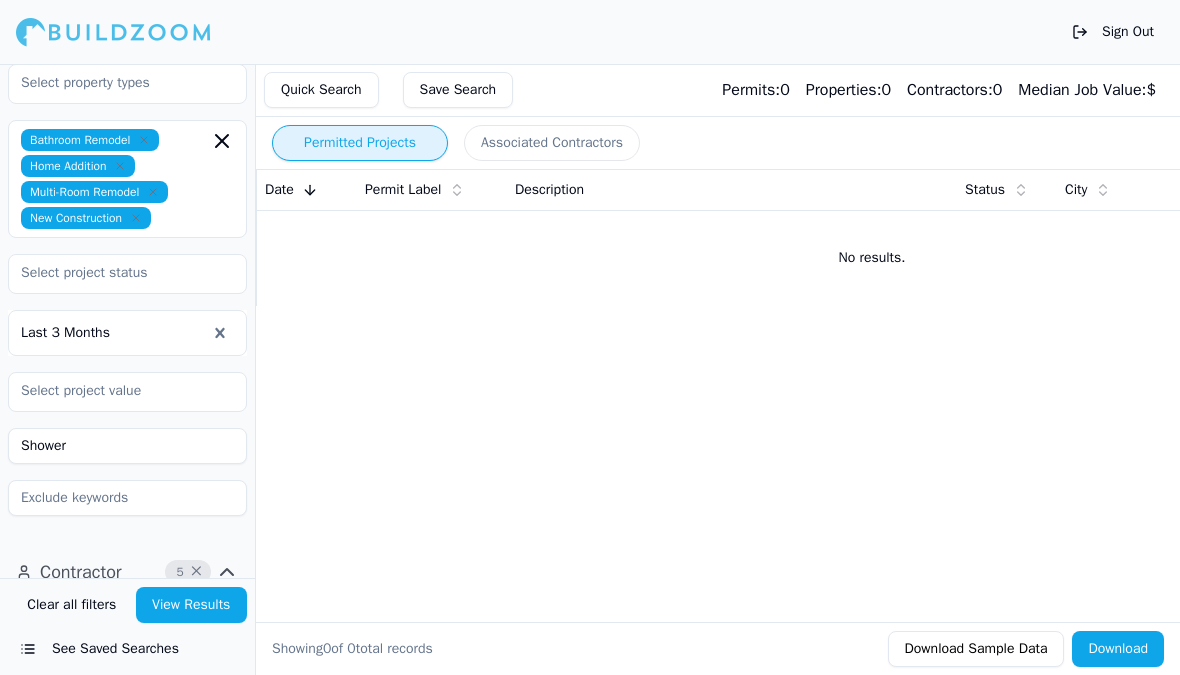 click on "View Results" at bounding box center (192, 605) 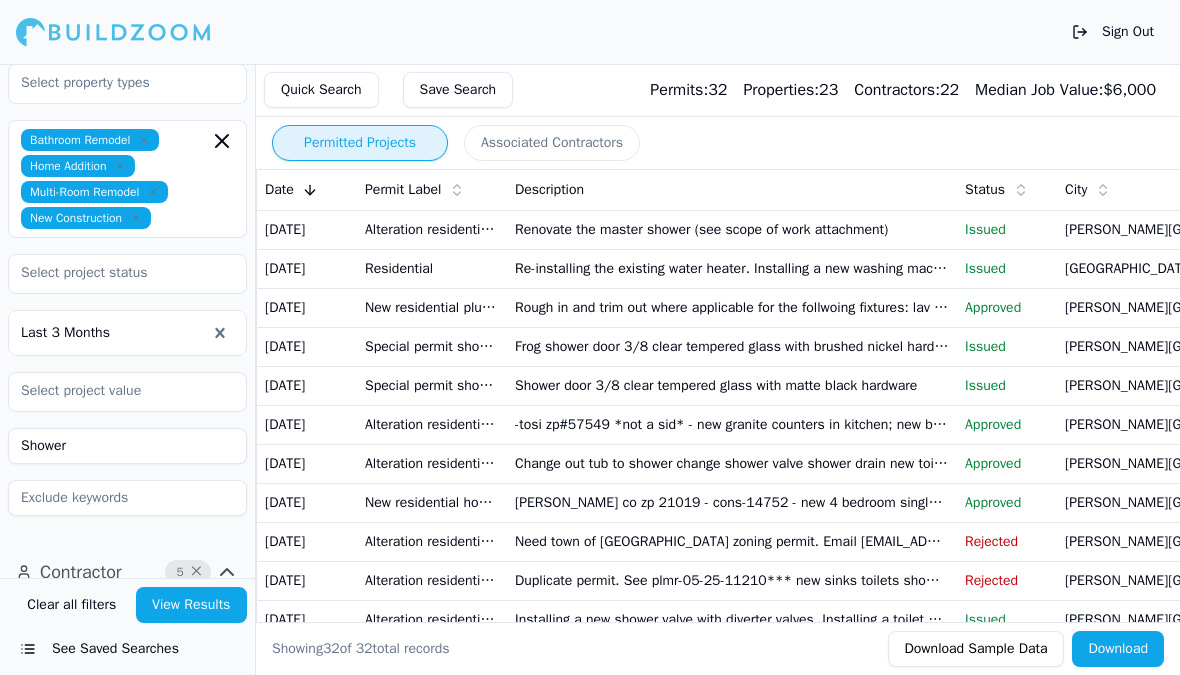 click on "Renovate the master shower (see scope of work attachment)" at bounding box center (732, 229) 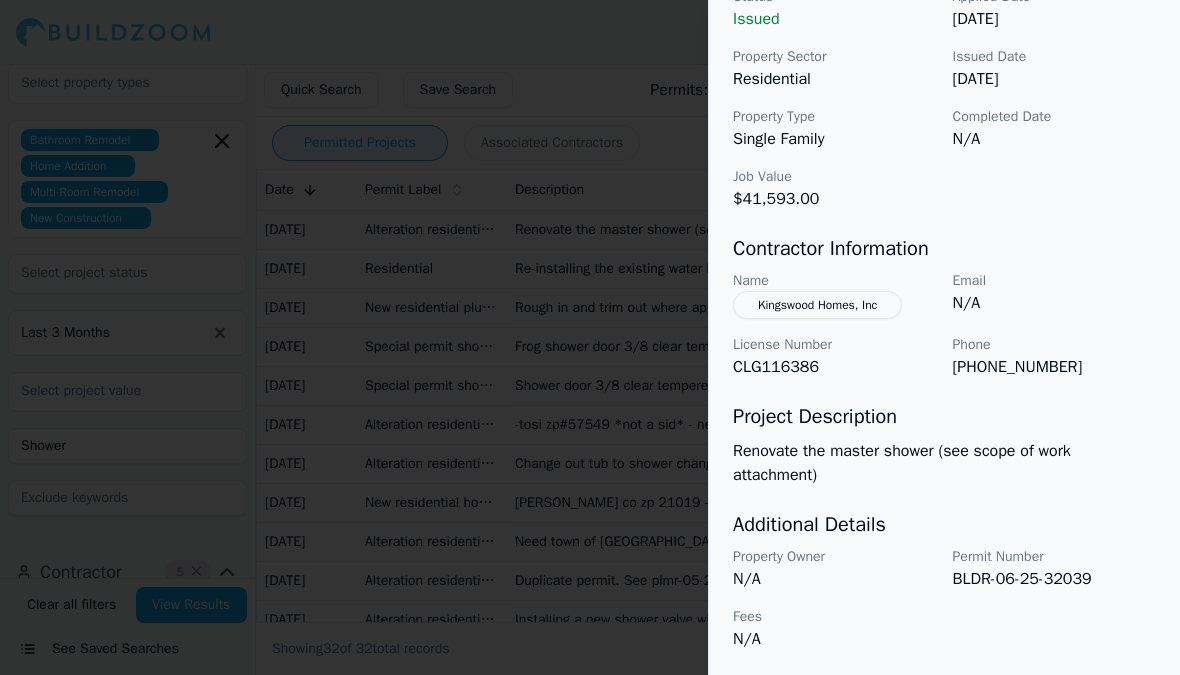 scroll, scrollTop: 710, scrollLeft: 0, axis: vertical 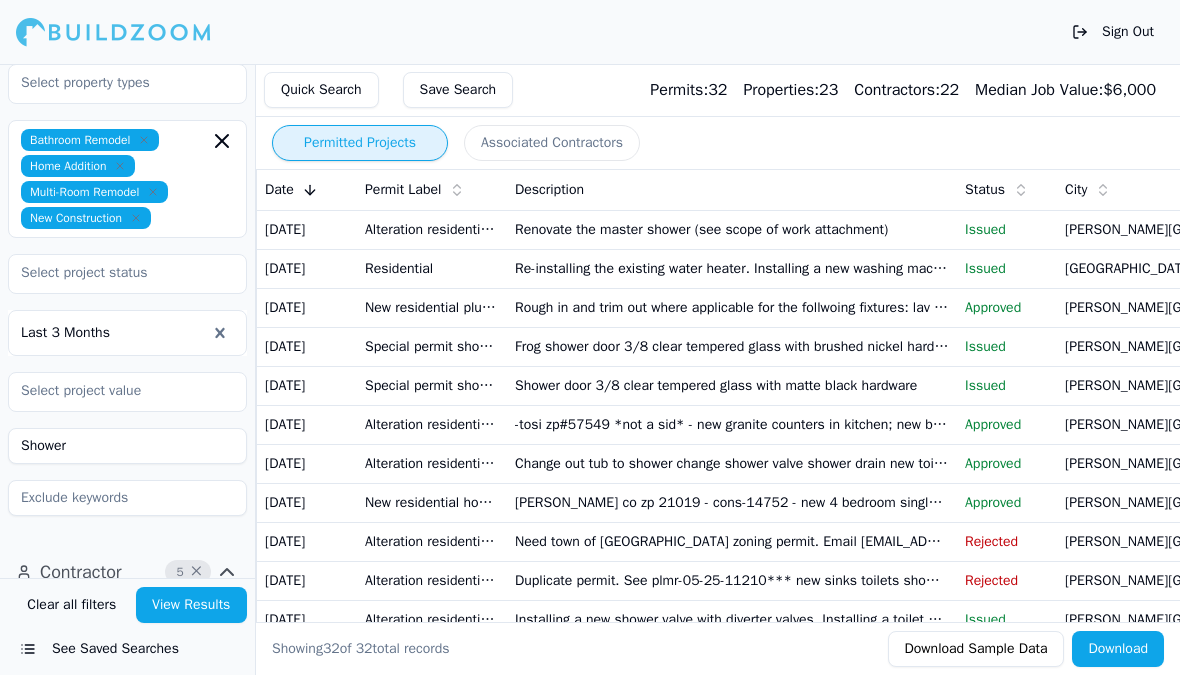 click on "Issued" at bounding box center (1007, 269) 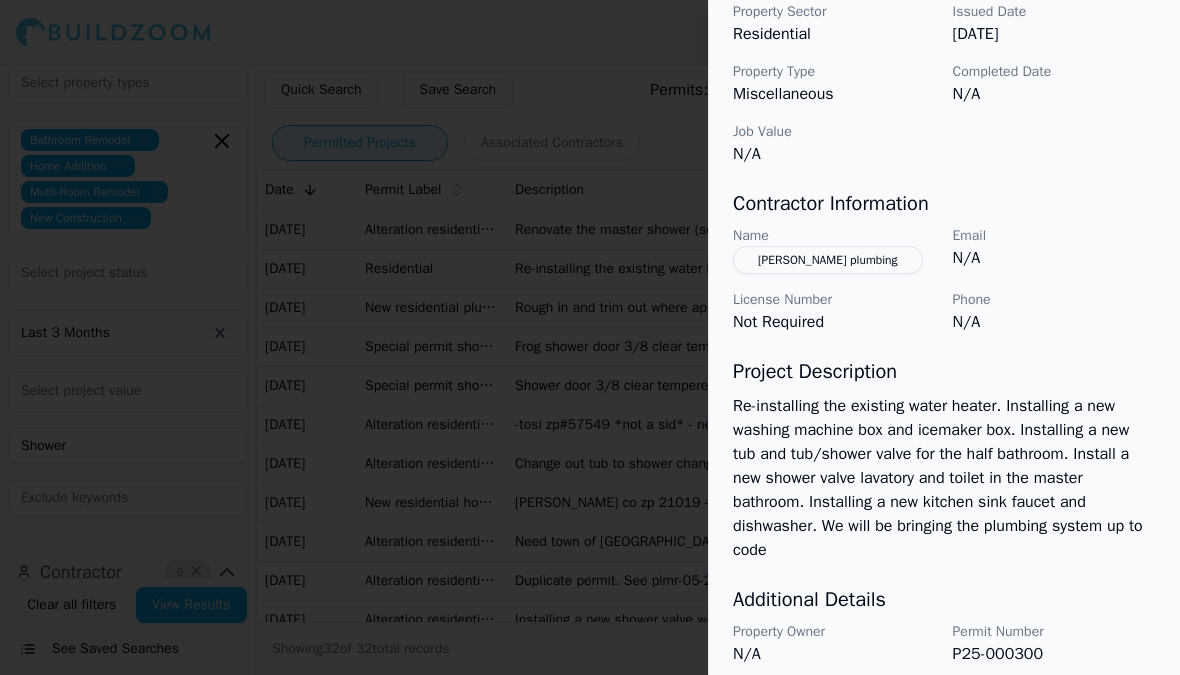 scroll, scrollTop: 724, scrollLeft: 0, axis: vertical 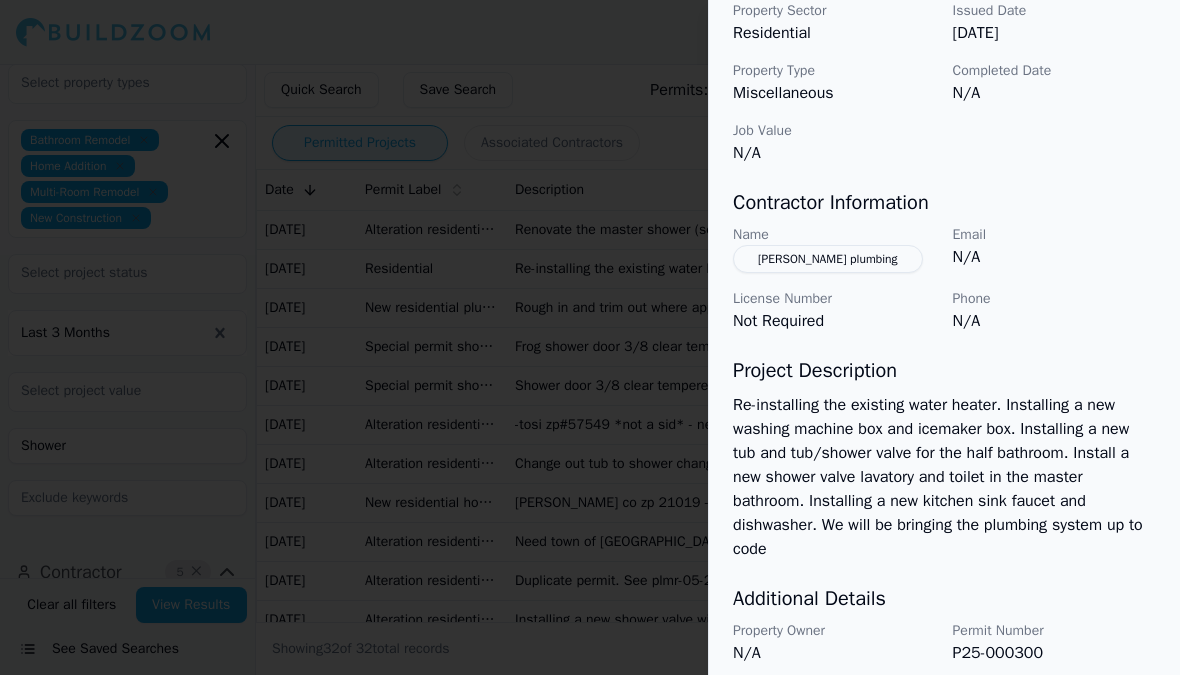 click at bounding box center [590, 337] 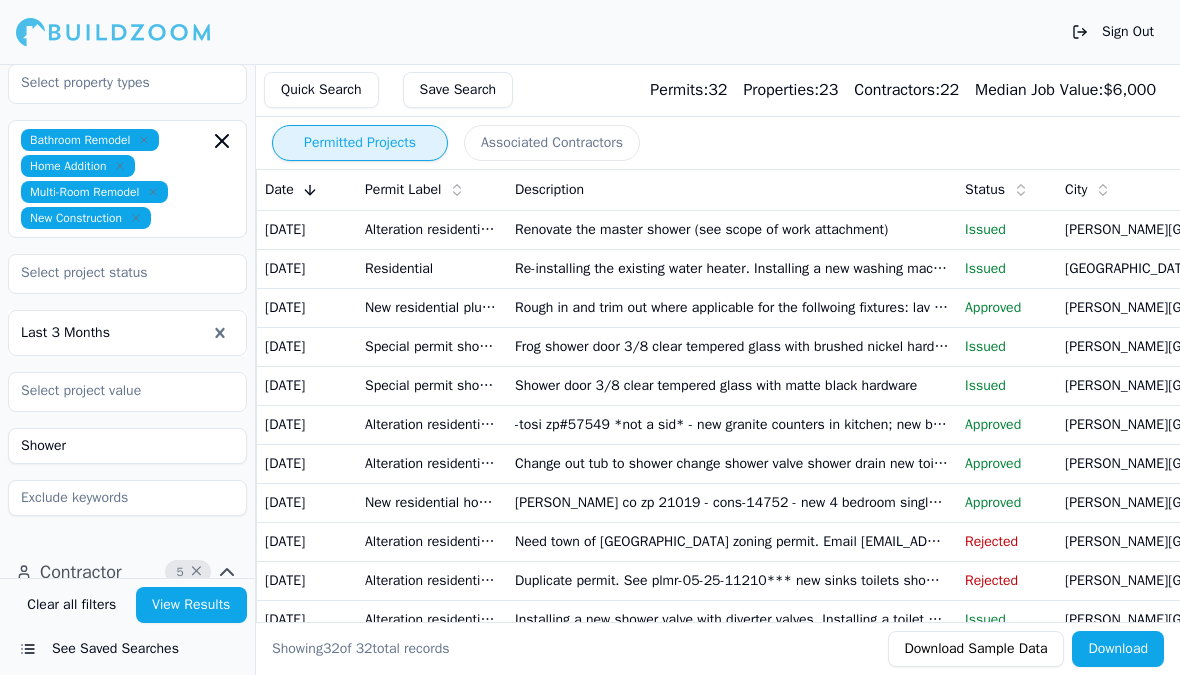 click on "Bathroom Remodel Home Addition Multi-Room Remodel New Construction" at bounding box center [127, 179] 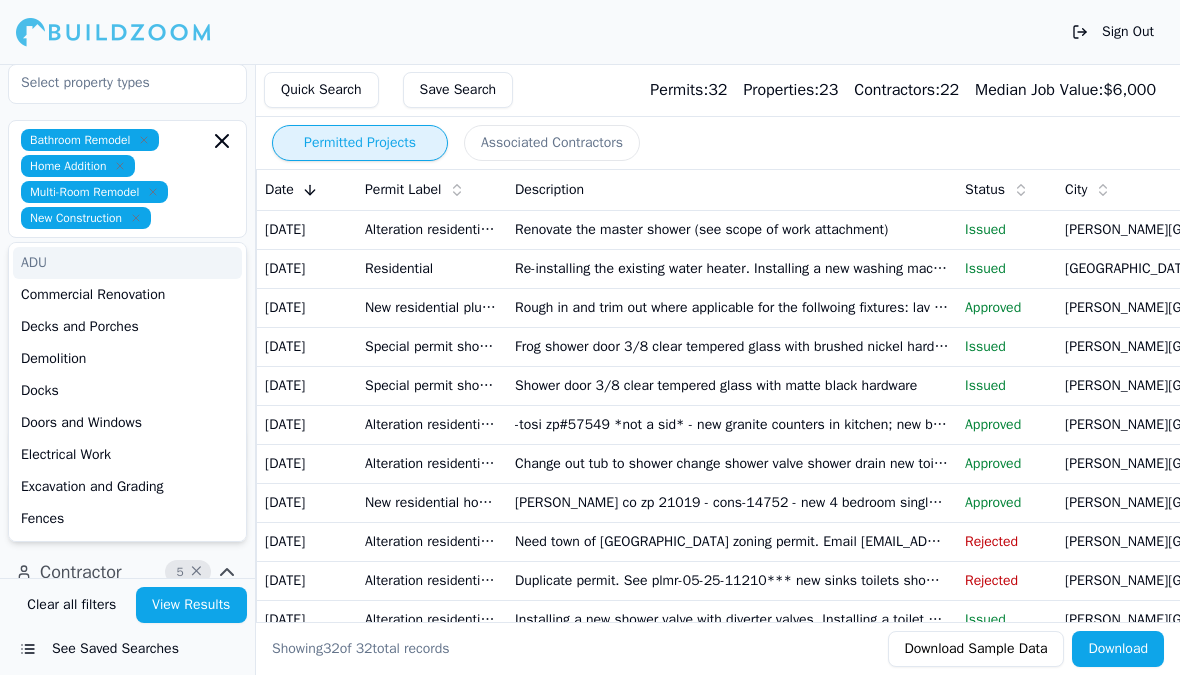 click 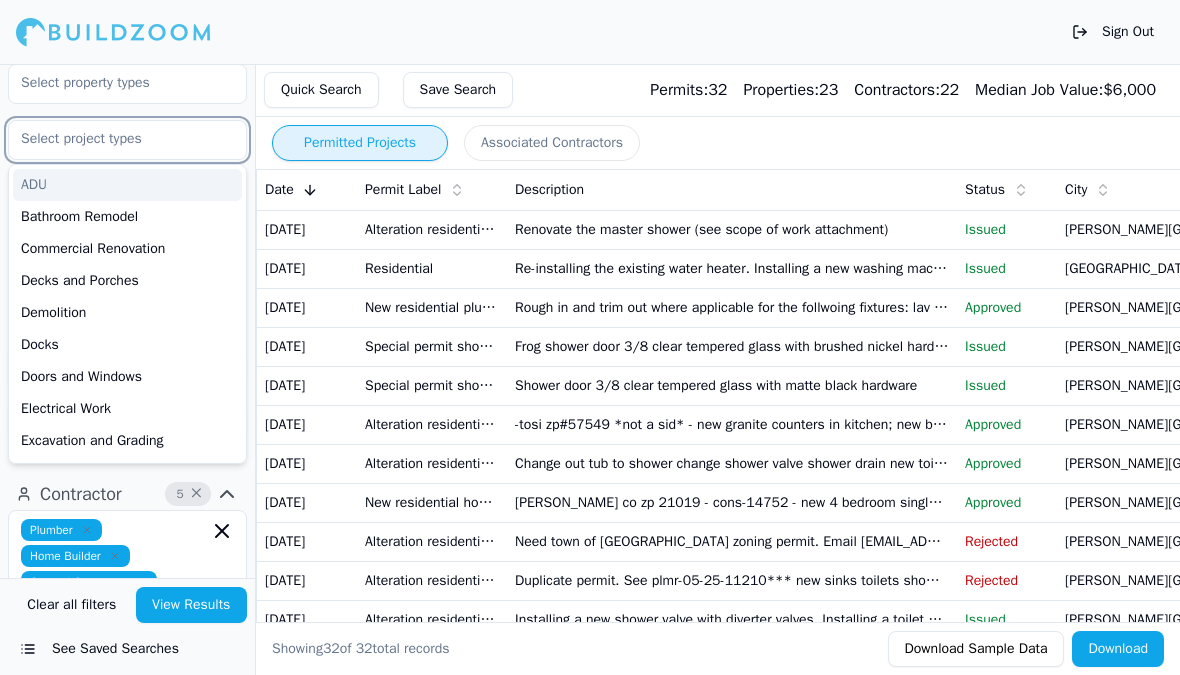 click at bounding box center (115, 139) 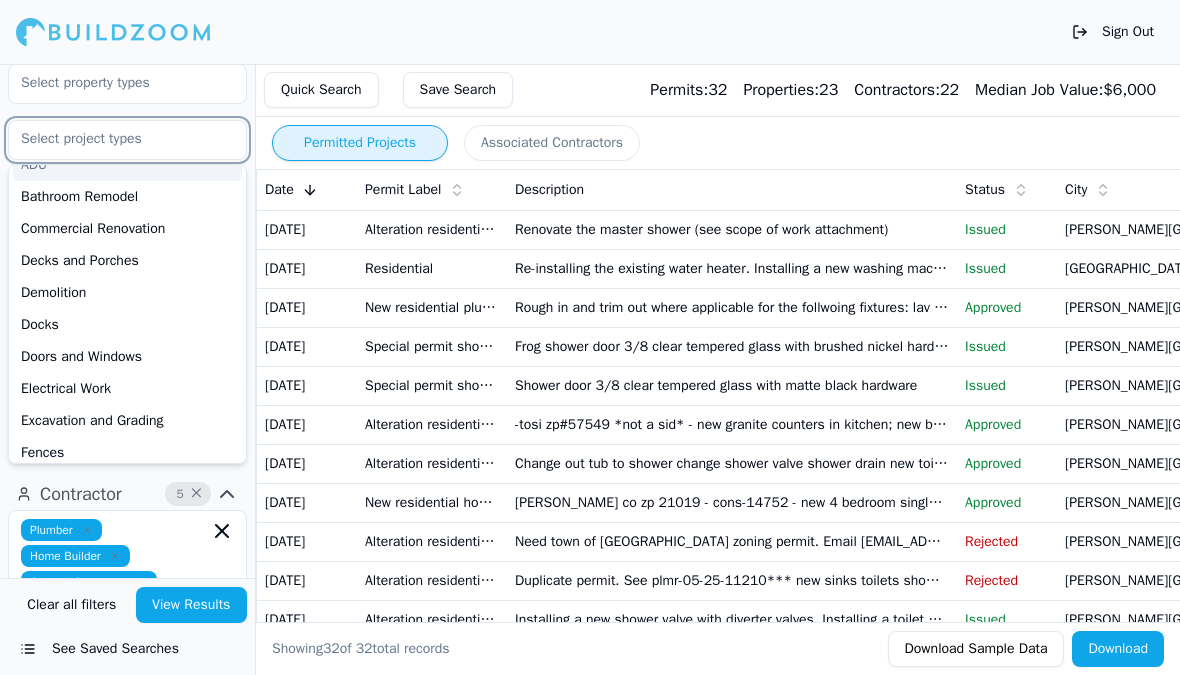 scroll, scrollTop: 19, scrollLeft: 0, axis: vertical 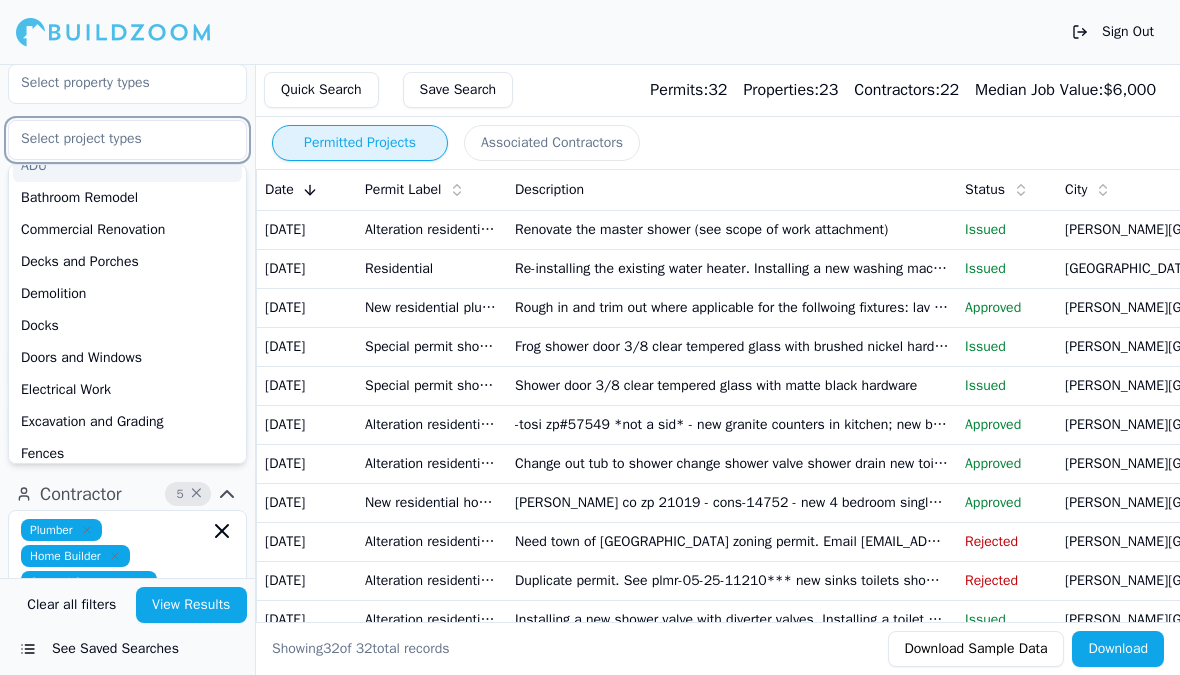 click on "Bathroom Remodel" at bounding box center (127, 198) 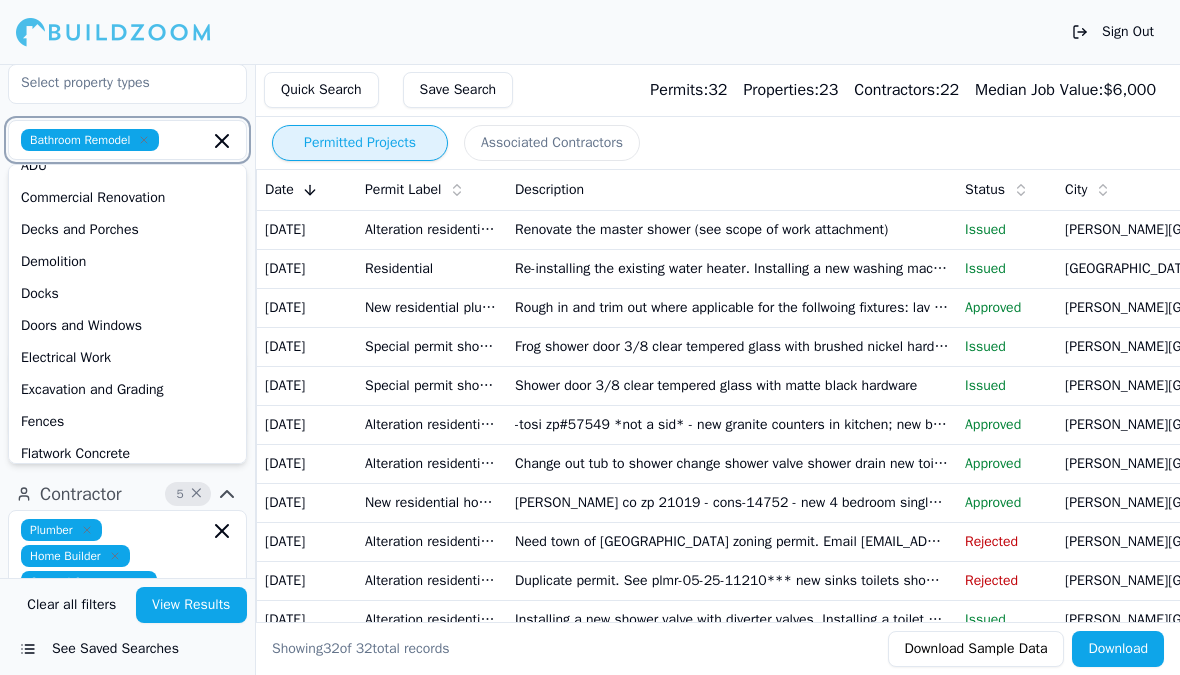 click on "Commercial Renovation" at bounding box center (127, 198) 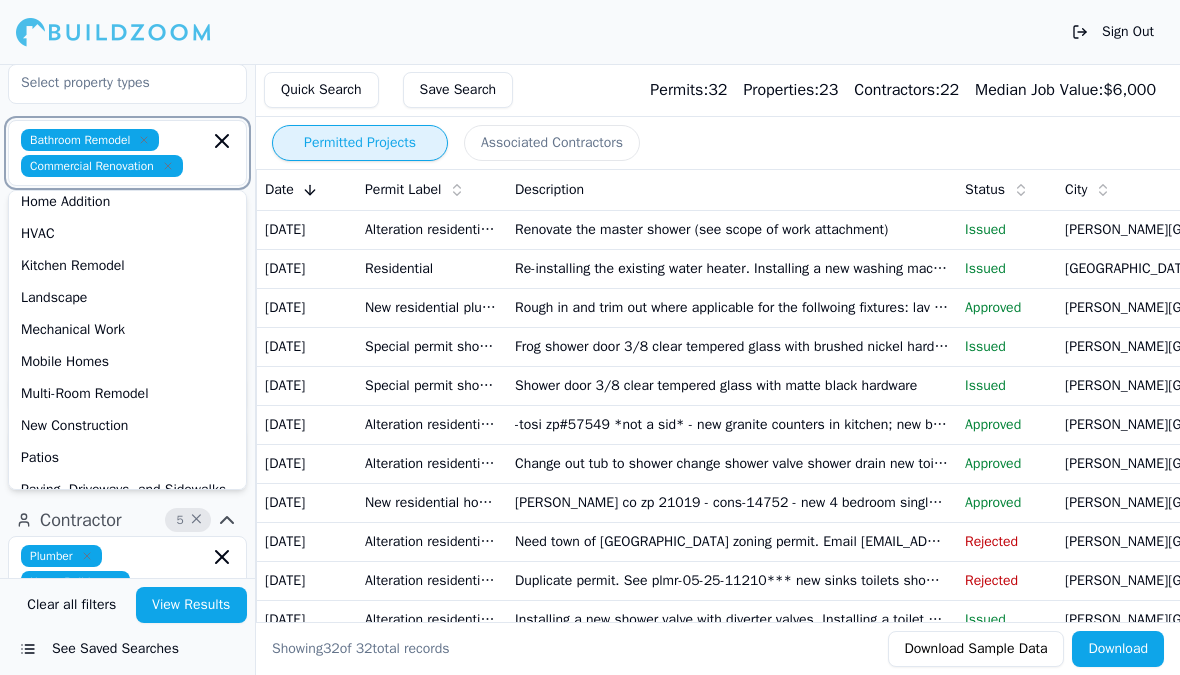 scroll, scrollTop: 360, scrollLeft: 0, axis: vertical 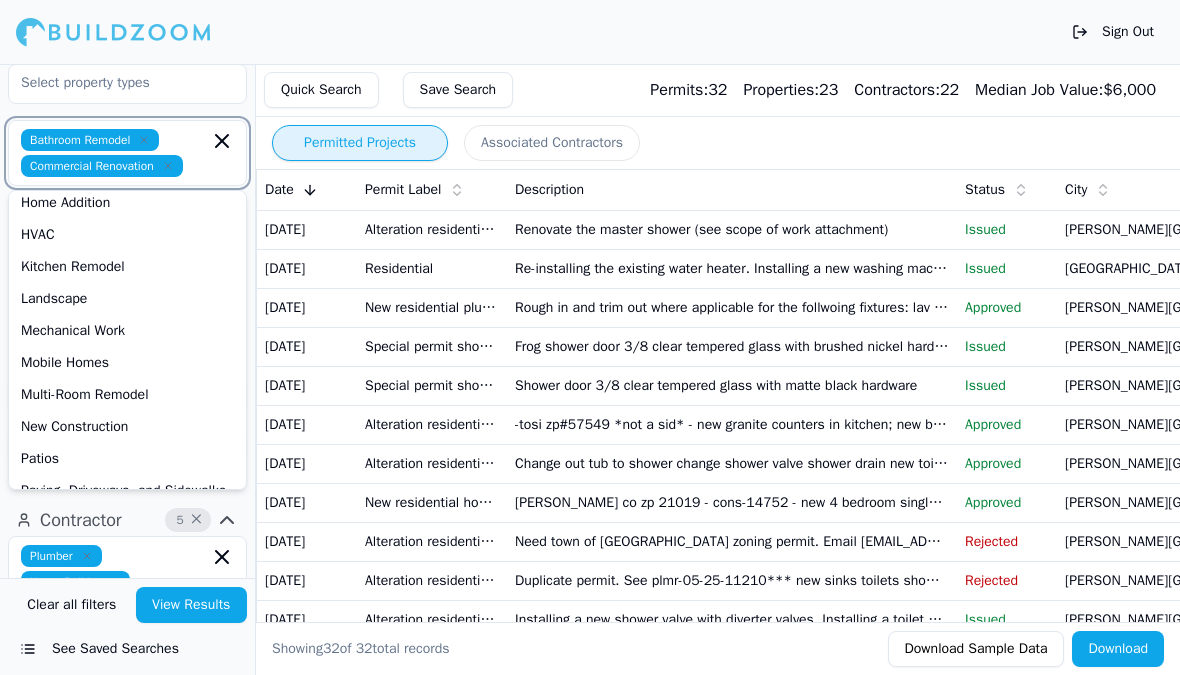 click on "Home Addition" at bounding box center (127, 203) 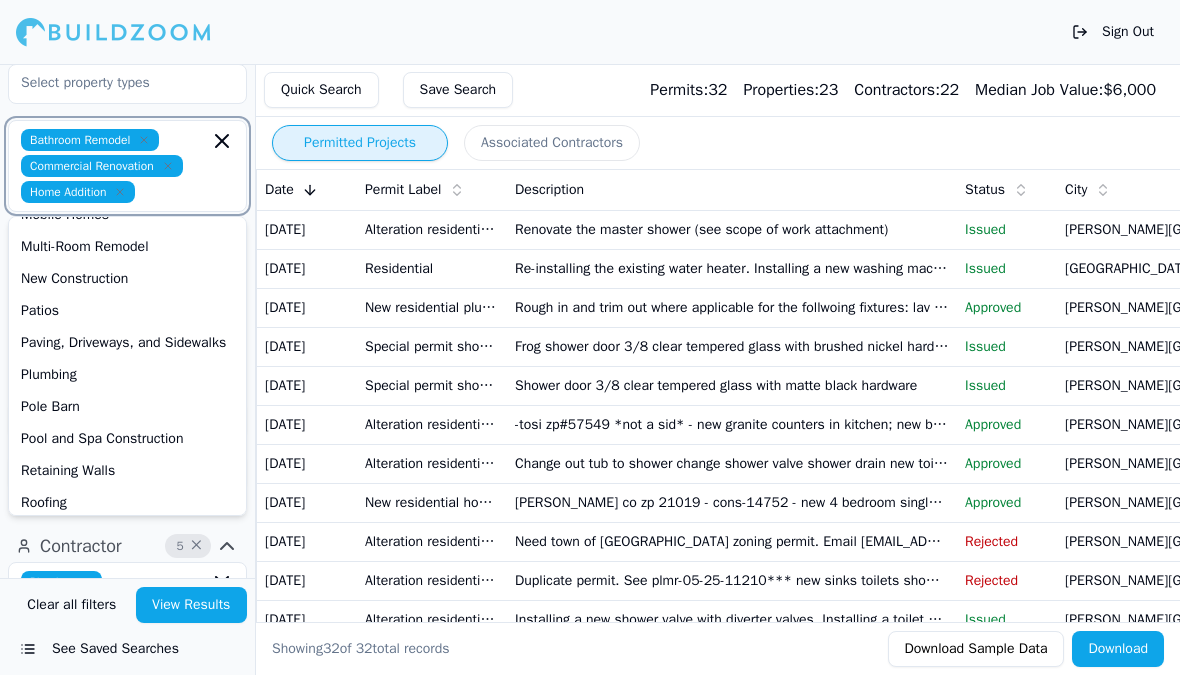 scroll, scrollTop: 503, scrollLeft: 0, axis: vertical 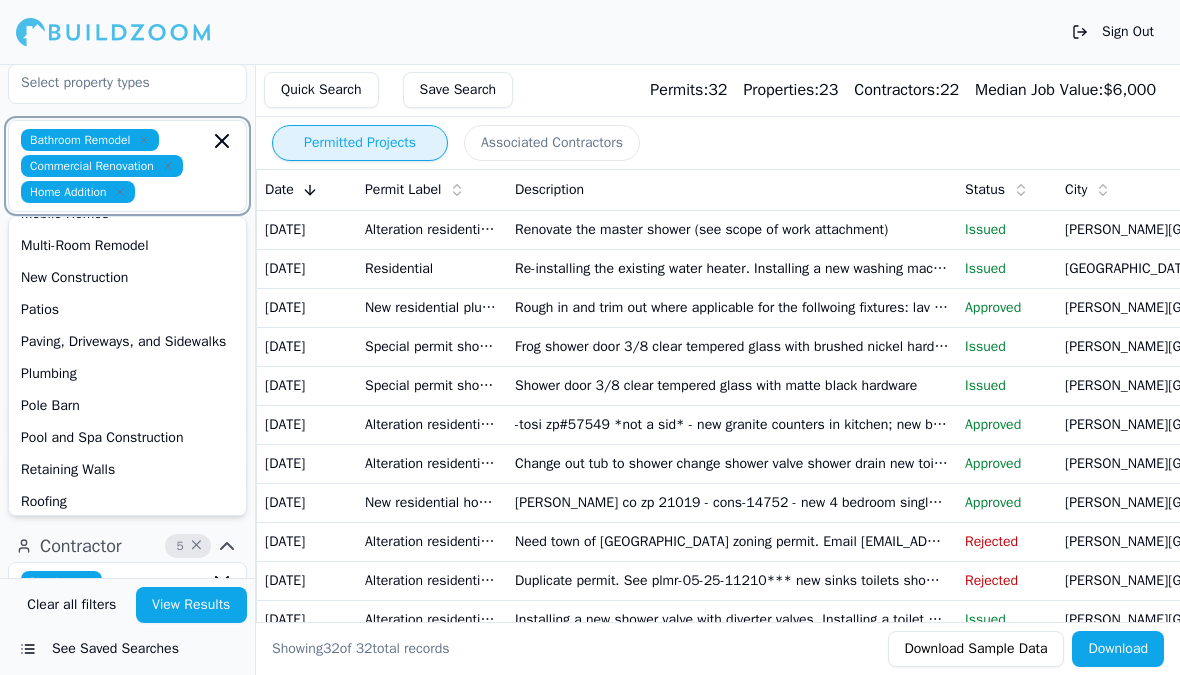 click on "Multi-Room Remodel" at bounding box center (127, 246) 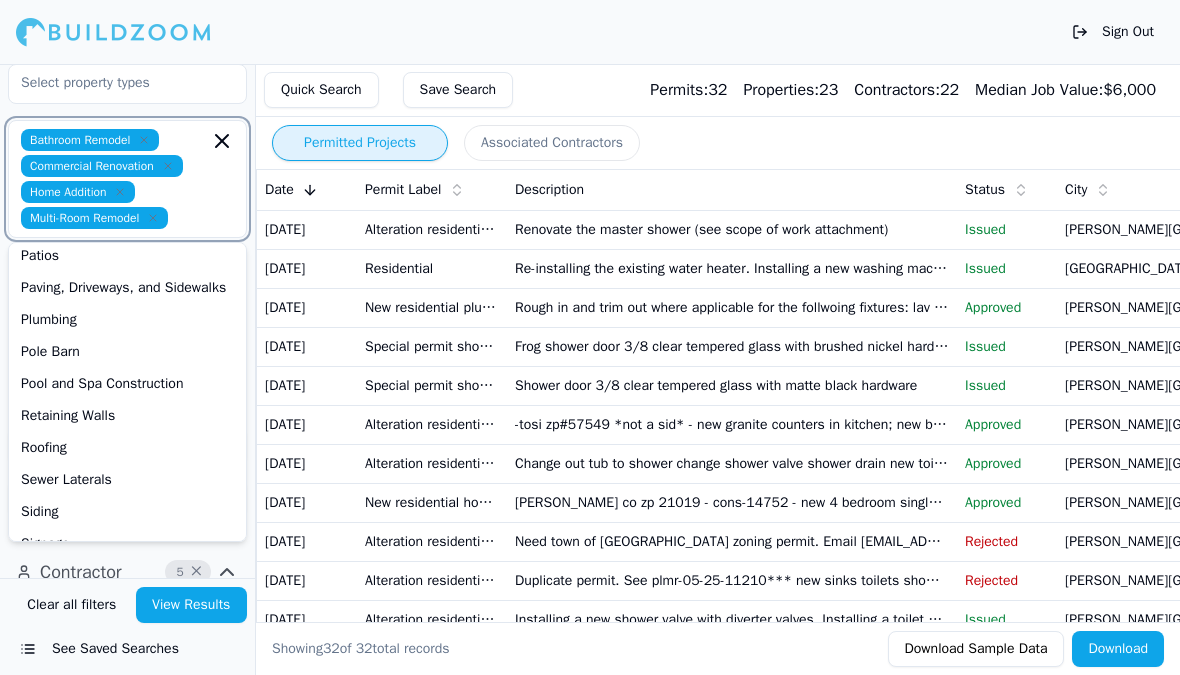 scroll, scrollTop: 491, scrollLeft: 0, axis: vertical 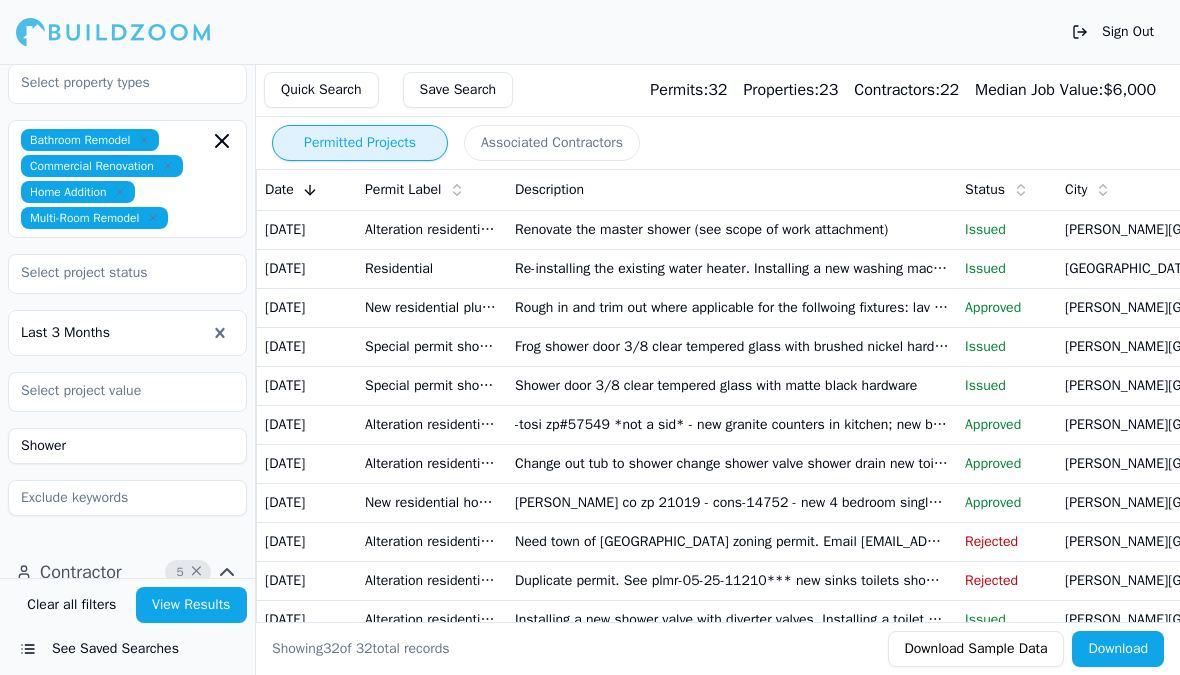 click on "Project 8 × Residential Commercial Bathroom Remodel Commercial Renovation Home Addition Multi-Room Remodel Last 3 Months Shower" at bounding box center [127, 241] 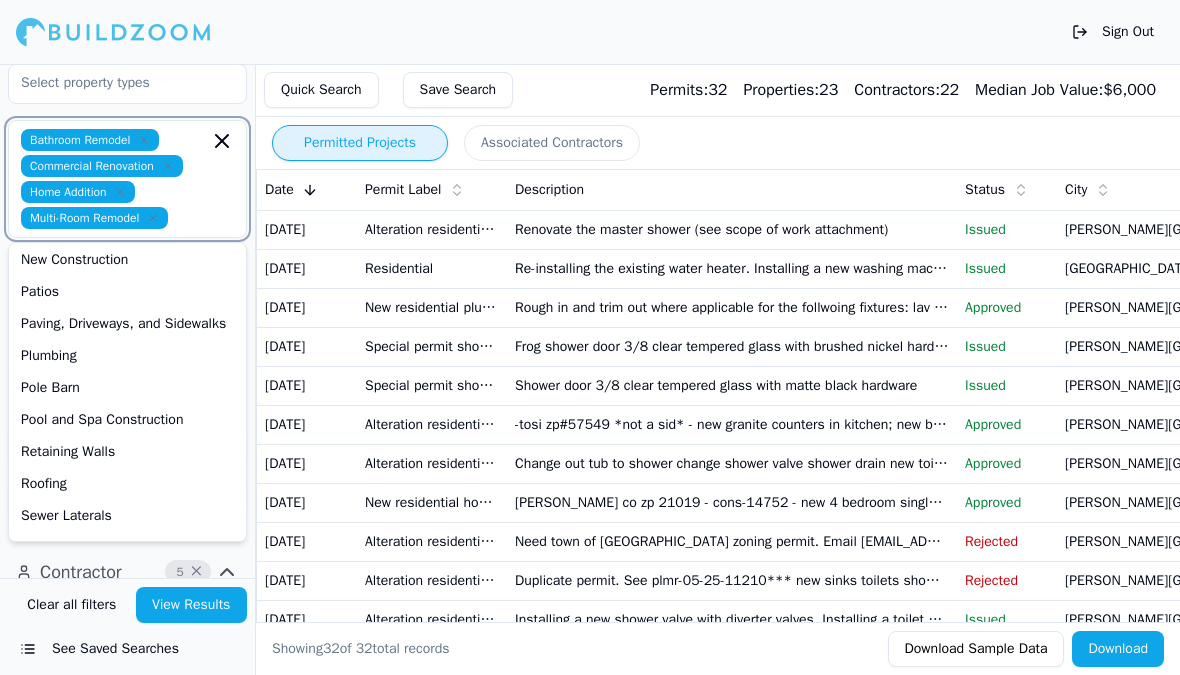 scroll, scrollTop: 513, scrollLeft: 0, axis: vertical 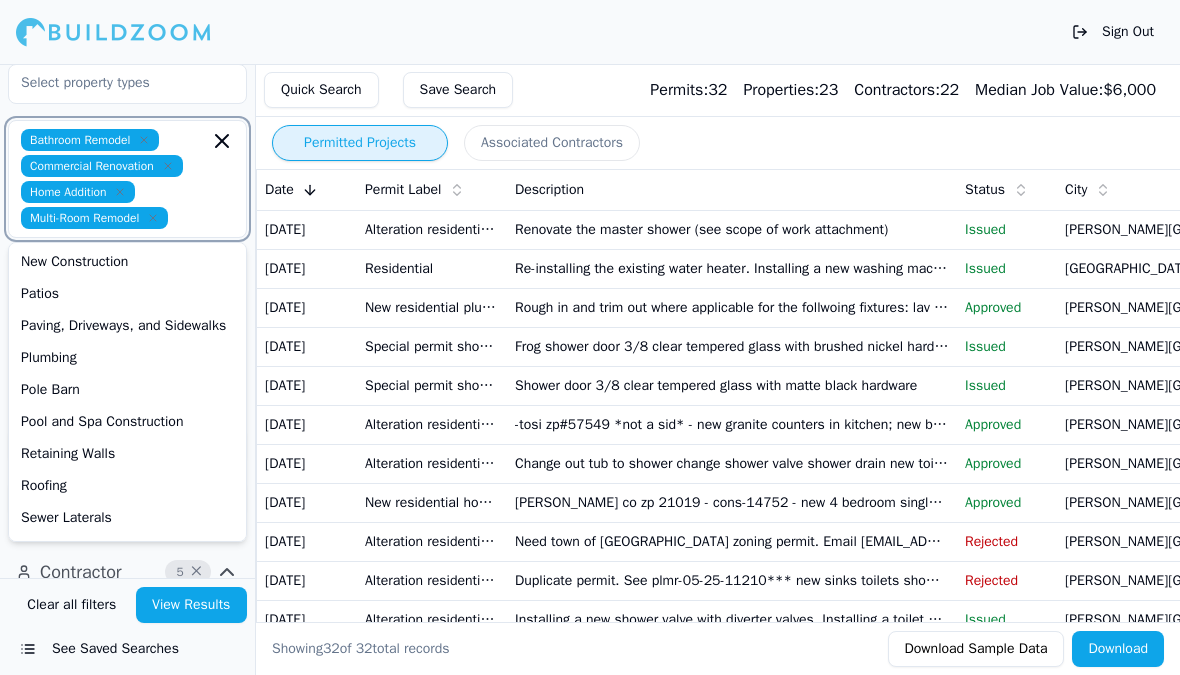 click on "New Construction" at bounding box center (127, 262) 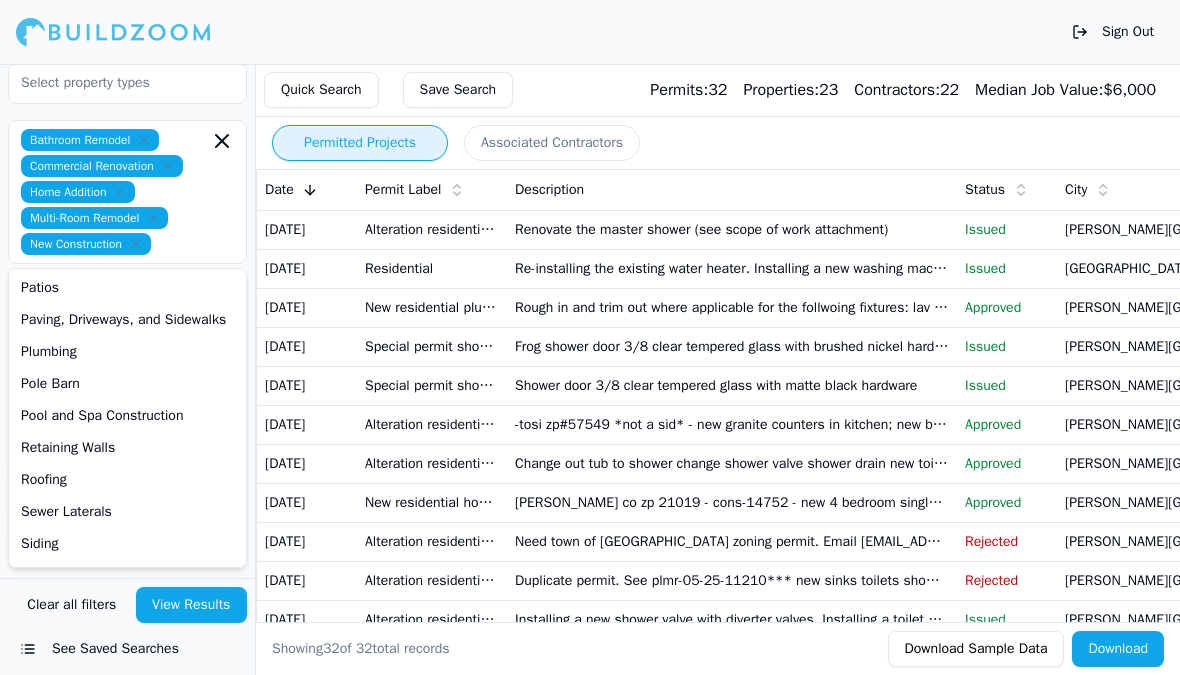 click on "Contractor" at bounding box center [81, 598] 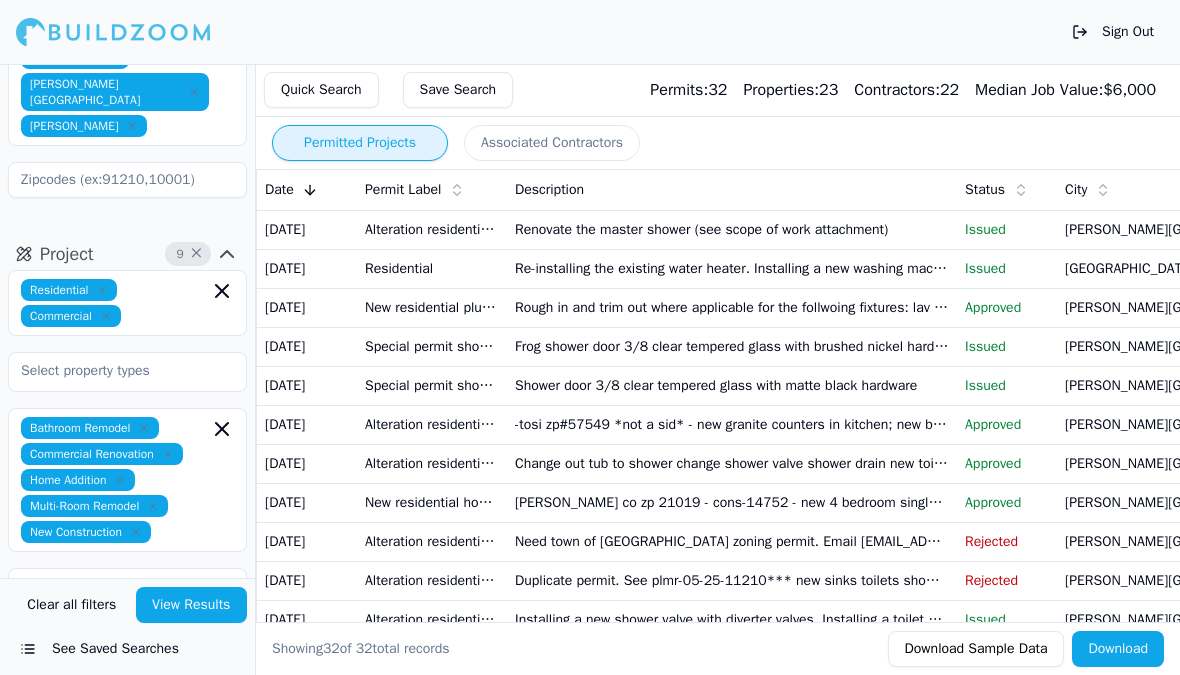 scroll, scrollTop: 379, scrollLeft: 0, axis: vertical 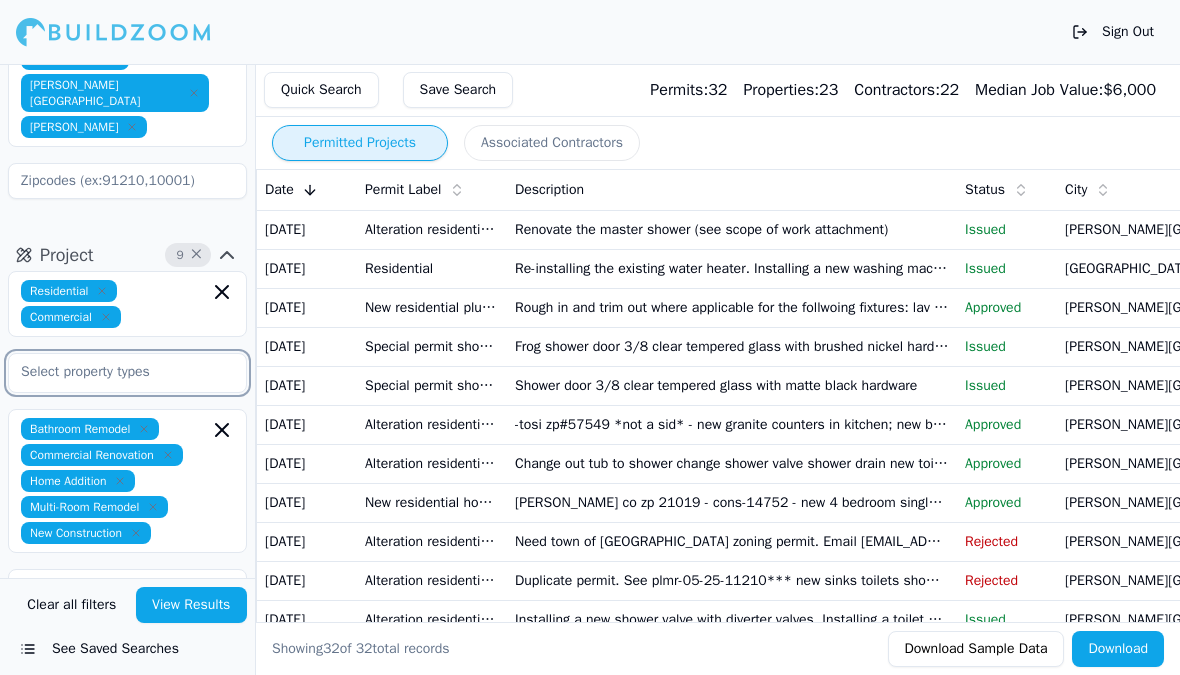 click at bounding box center [115, 372] 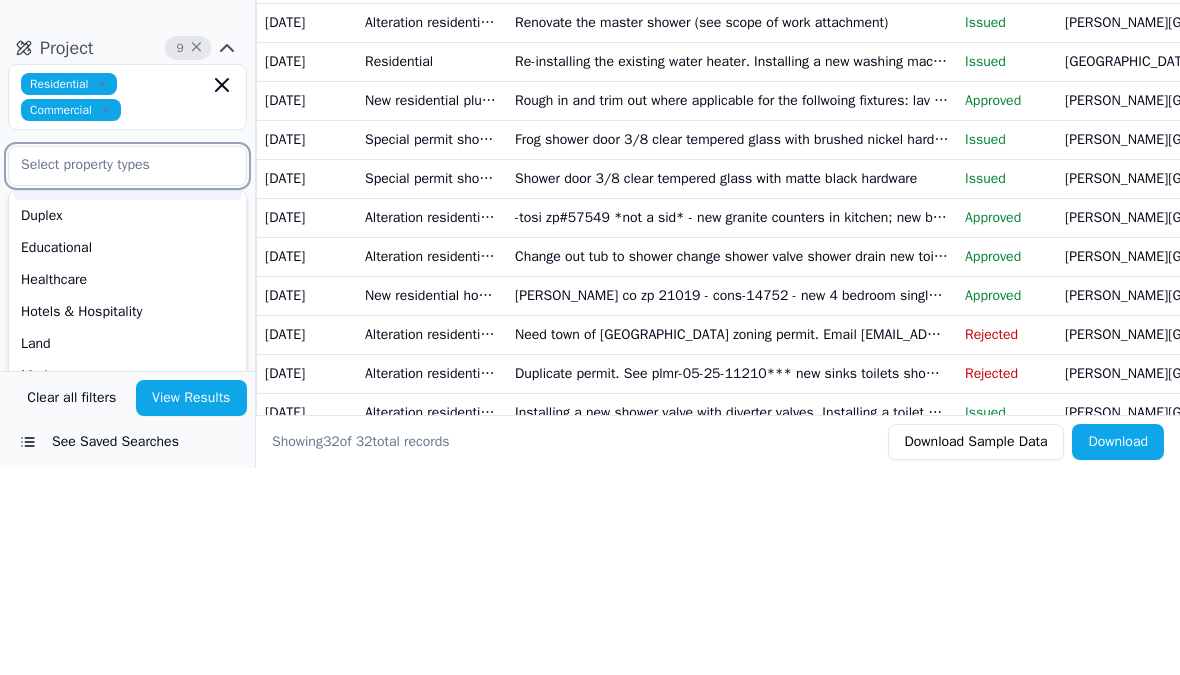 scroll, scrollTop: 131, scrollLeft: 0, axis: vertical 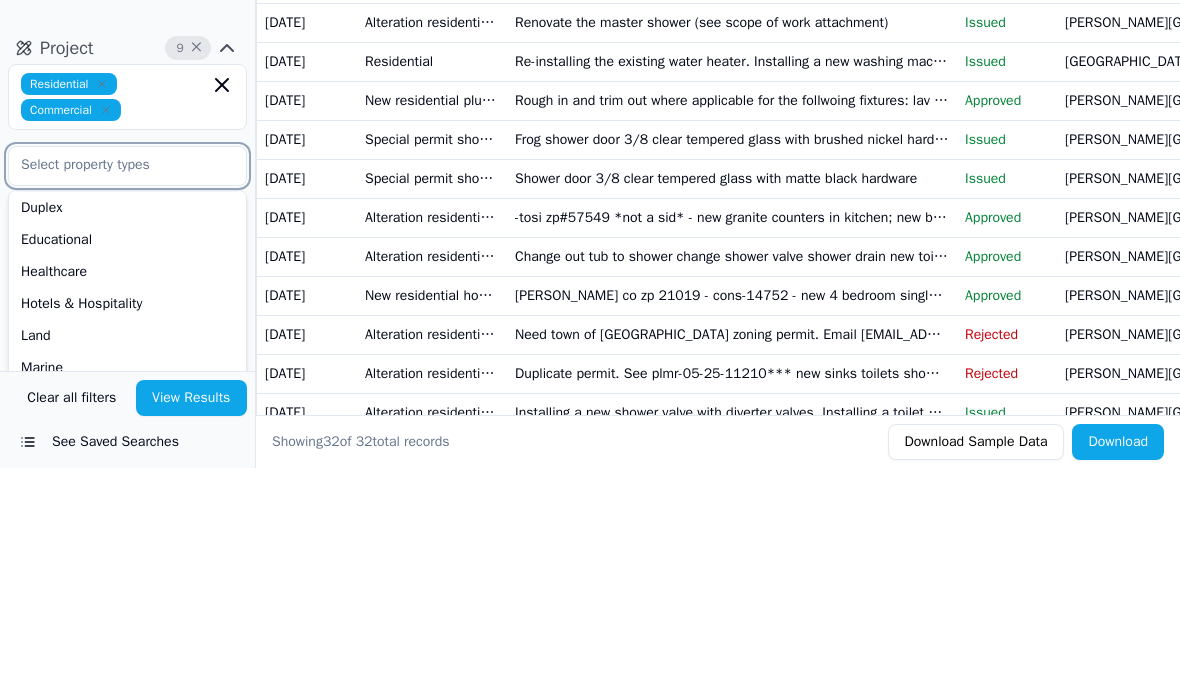 click on "Duplex" at bounding box center (127, 415) 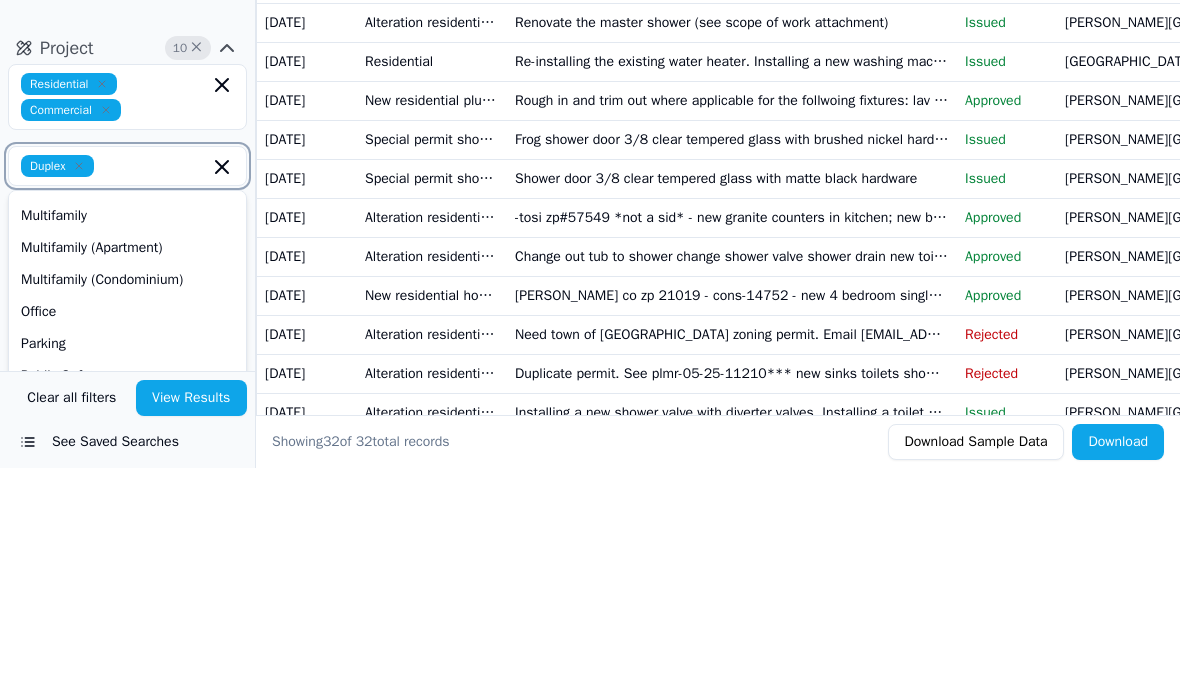 scroll, scrollTop: 348, scrollLeft: 0, axis: vertical 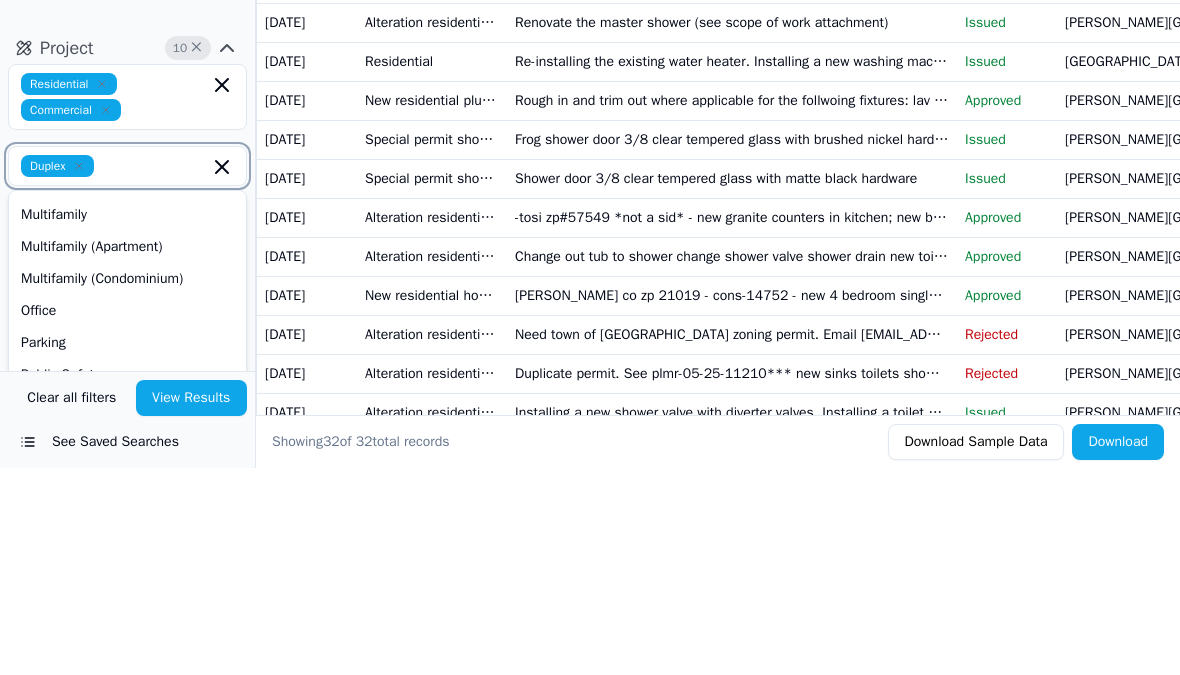 click on "Multifamily" at bounding box center [127, 422] 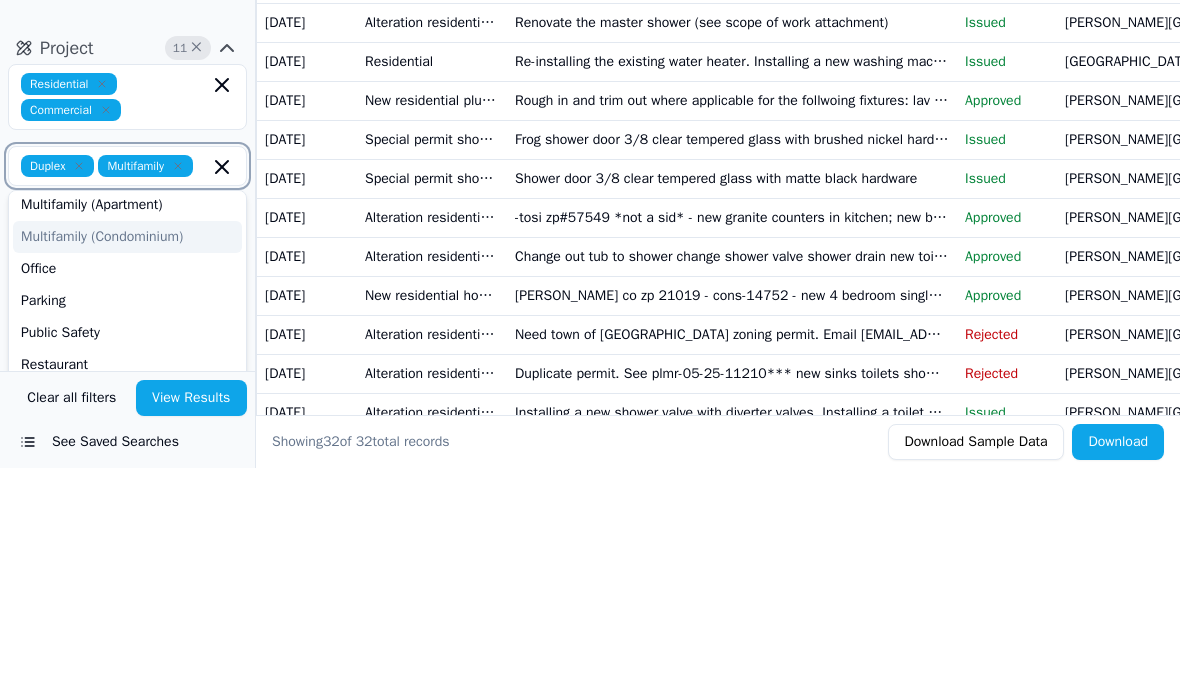 scroll, scrollTop: 356, scrollLeft: 0, axis: vertical 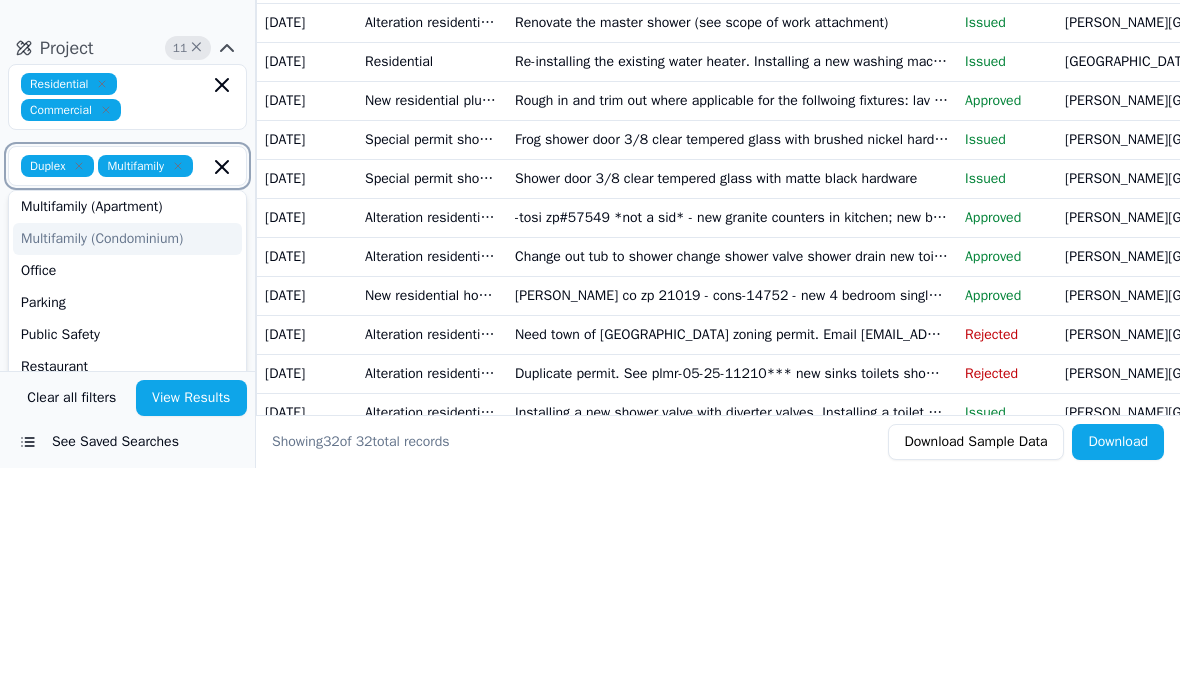 click on "Multifamily (Apartment)" at bounding box center [127, 414] 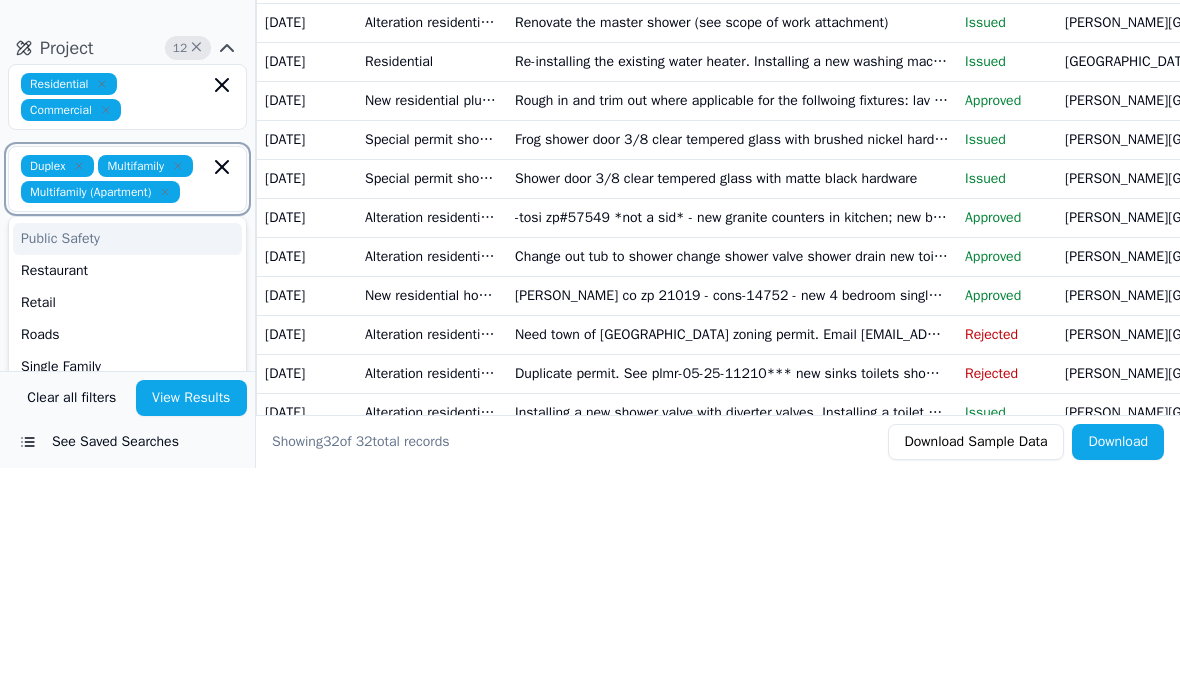 scroll, scrollTop: 446, scrollLeft: 0, axis: vertical 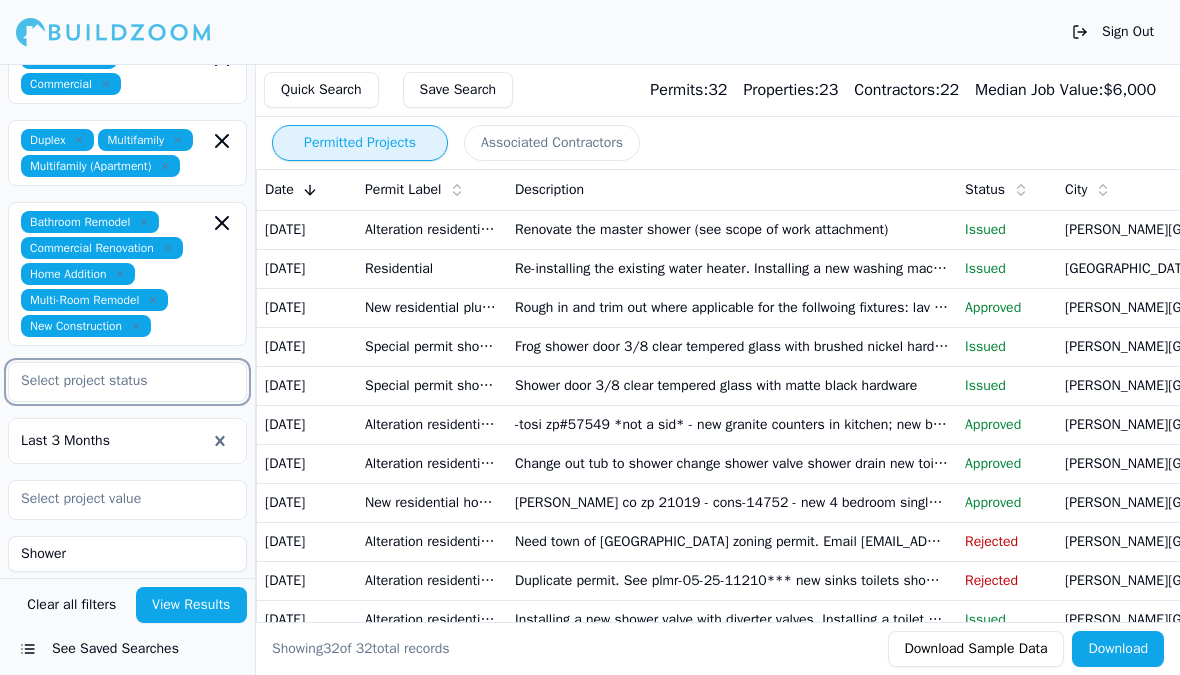 click at bounding box center (115, 381) 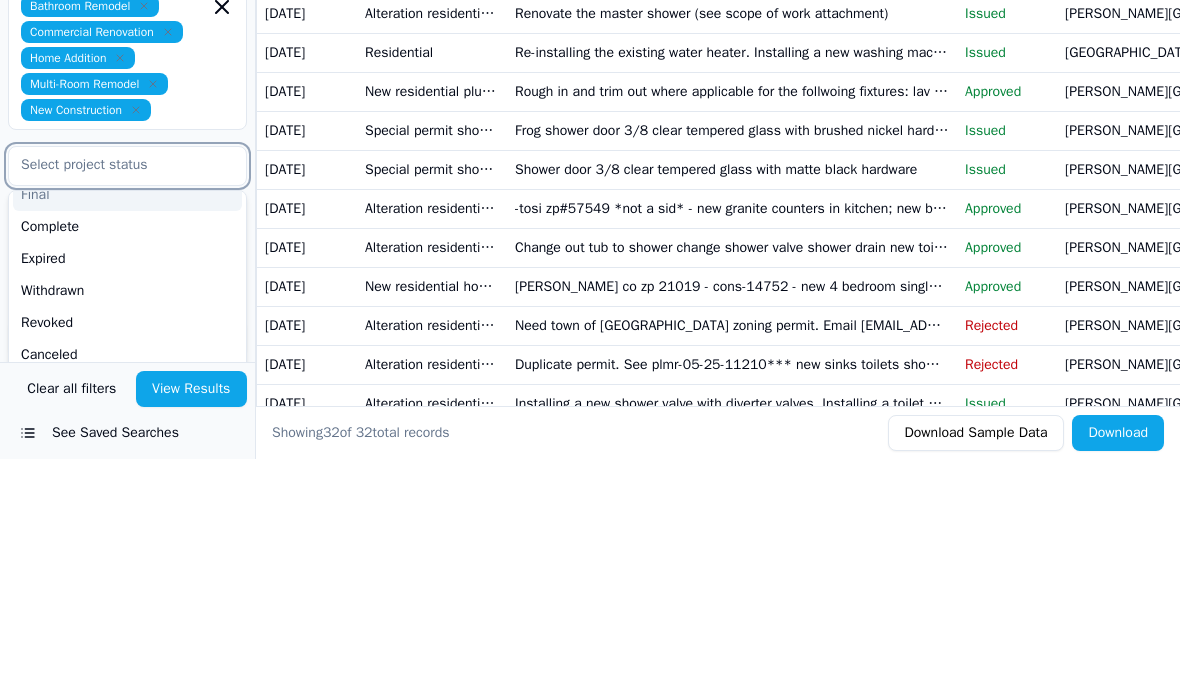 scroll, scrollTop: 1, scrollLeft: 0, axis: vertical 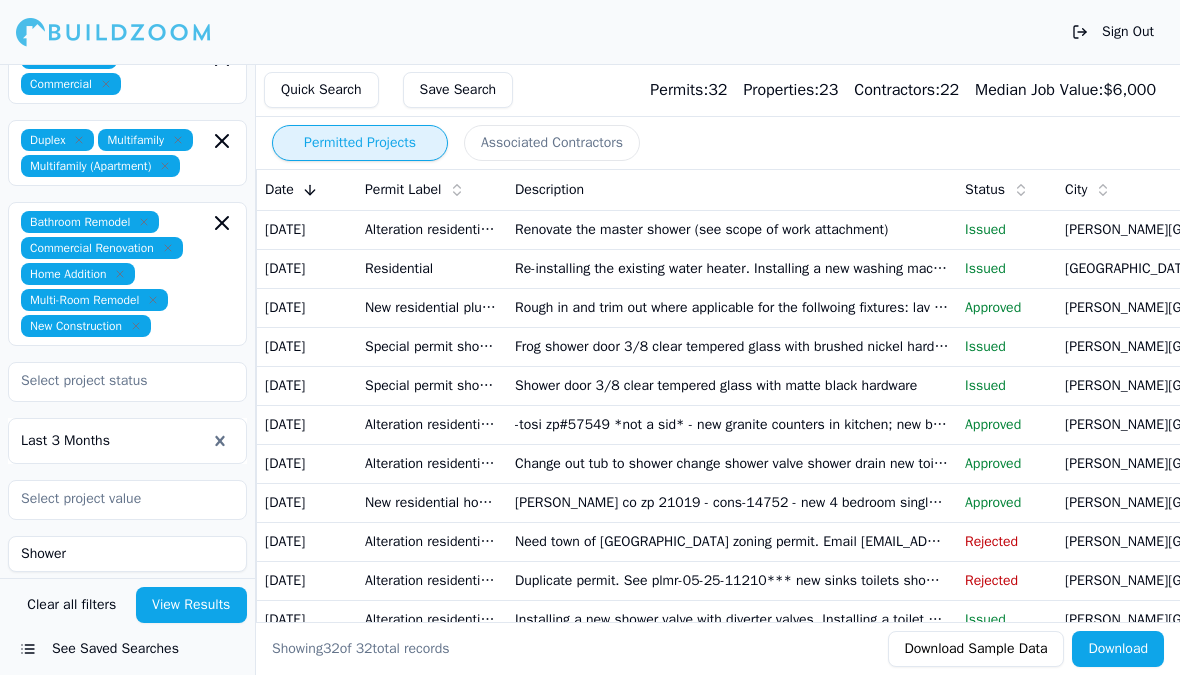 click on "Bathroom Remodel Commercial Renovation Home Addition Multi-Room Remodel New Construction" at bounding box center [127, 274] 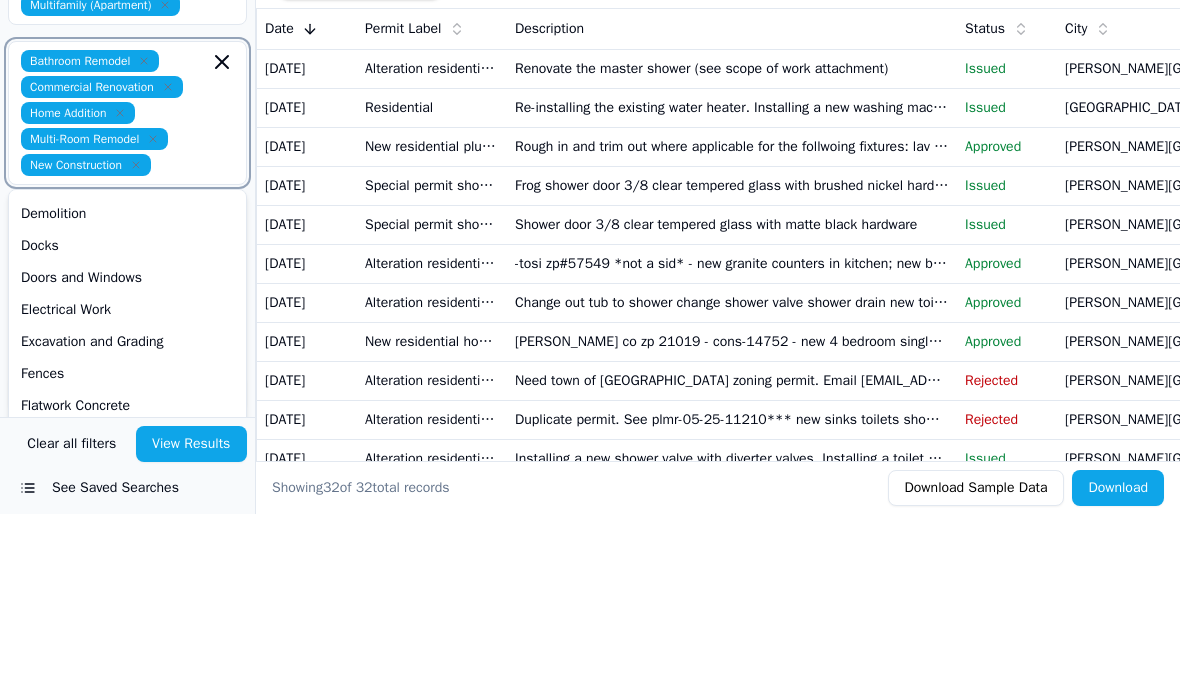 scroll, scrollTop: 56, scrollLeft: 0, axis: vertical 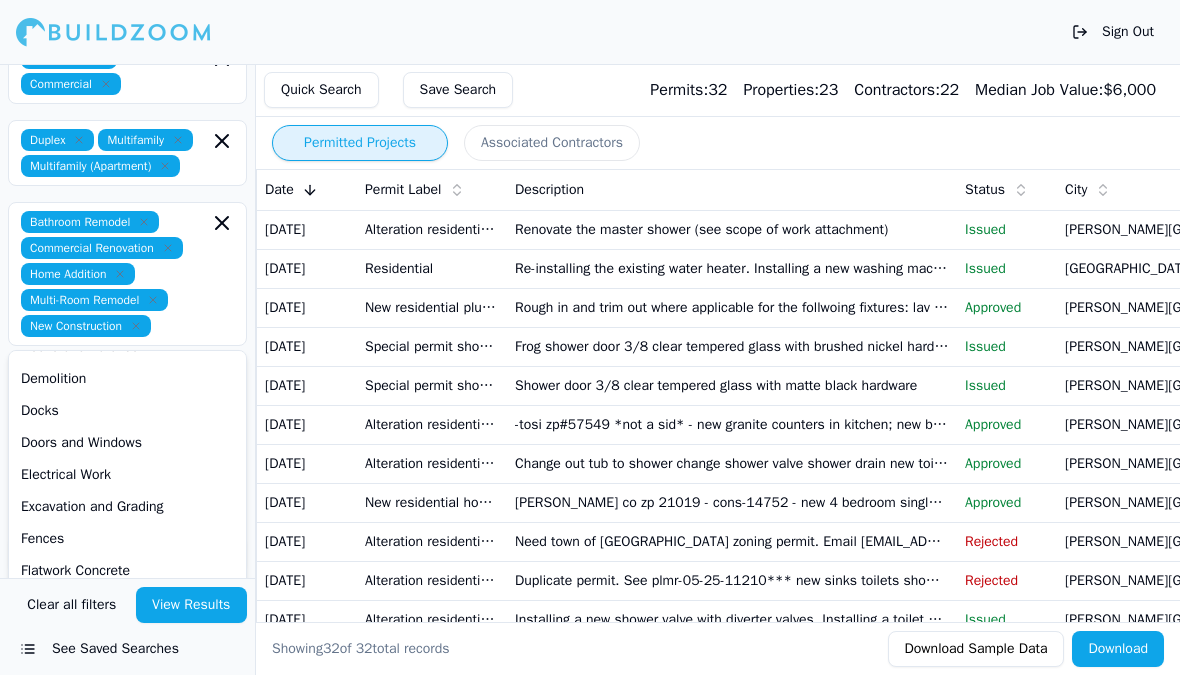 click on "[DATE]" at bounding box center [307, 307] 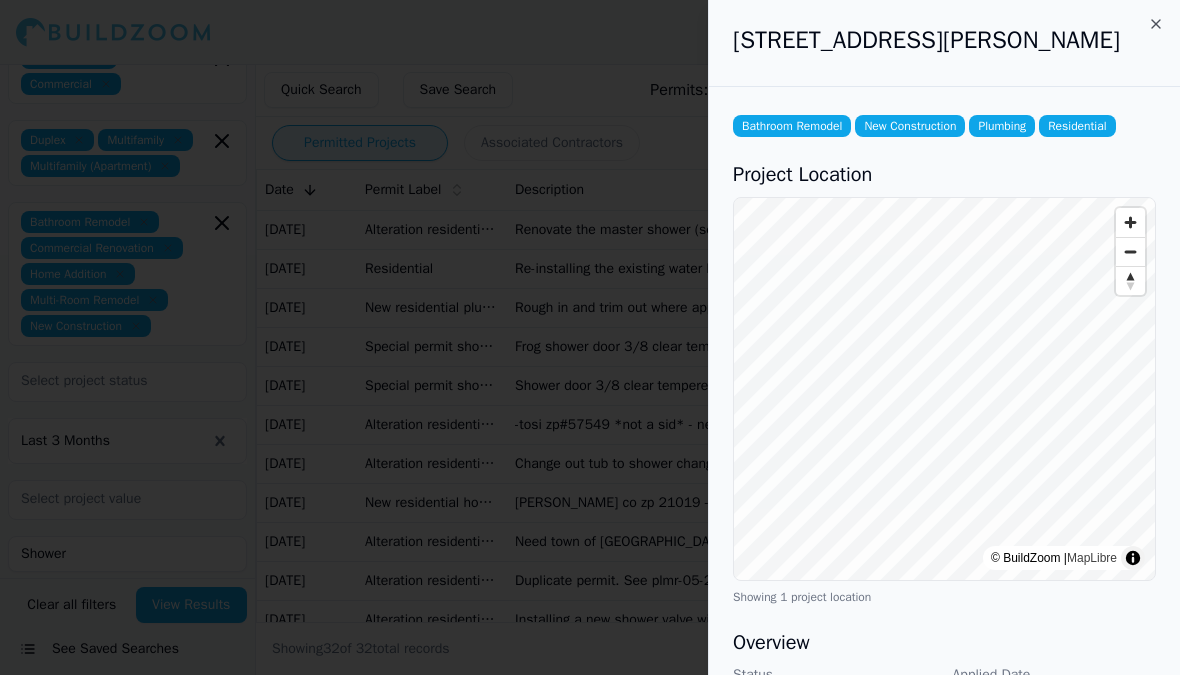 click at bounding box center [590, 337] 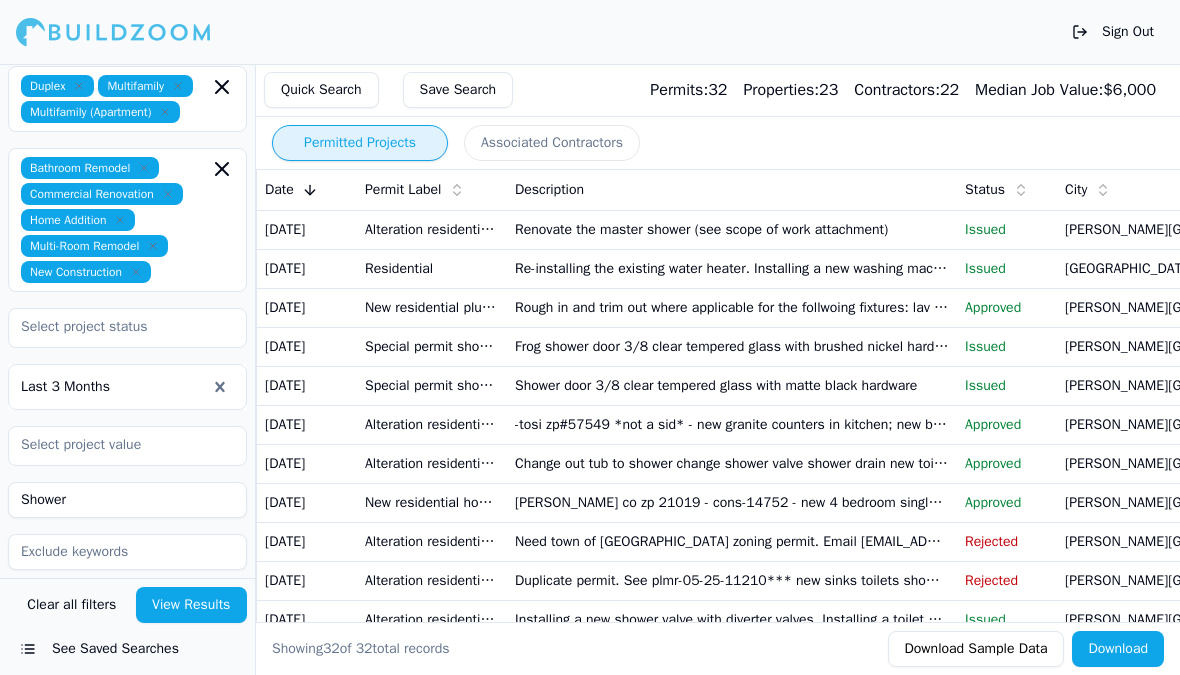 scroll, scrollTop: 665, scrollLeft: 0, axis: vertical 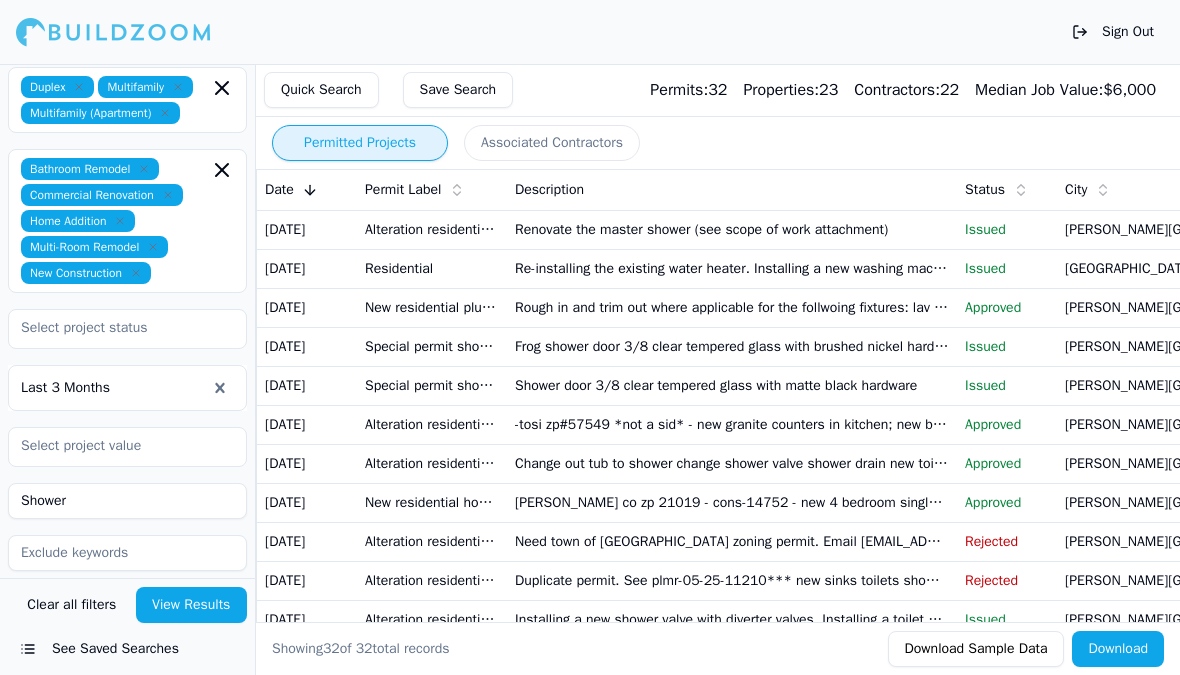 click on "View Results" at bounding box center (192, 605) 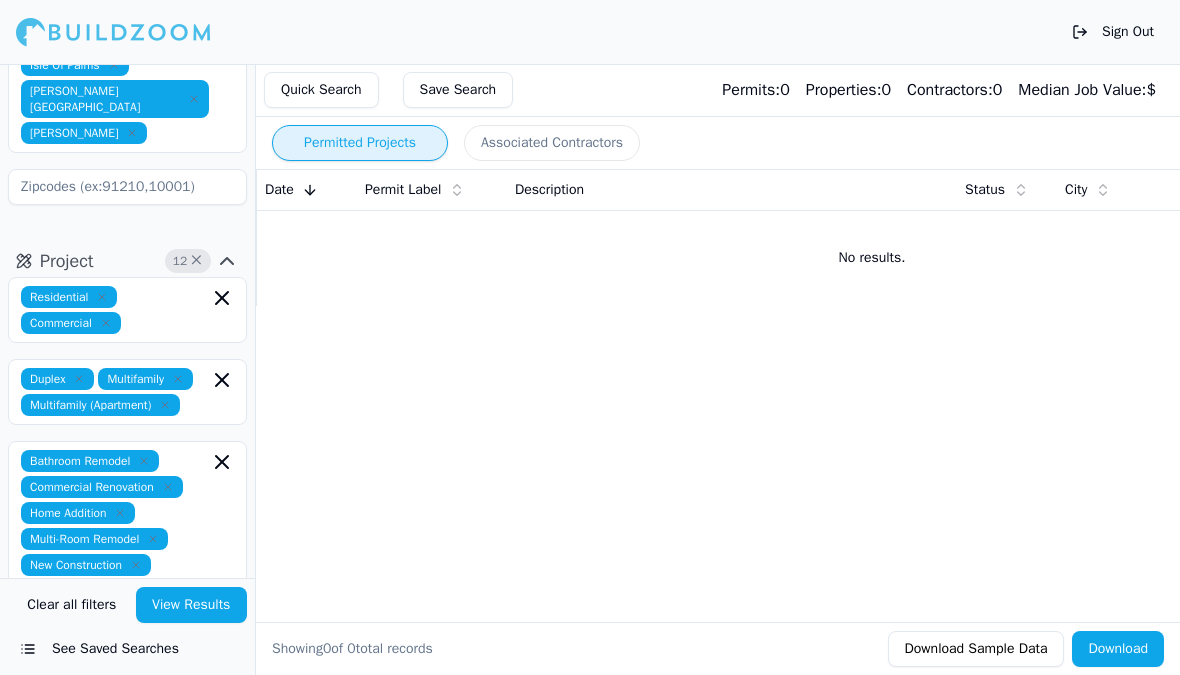 scroll, scrollTop: 380, scrollLeft: 0, axis: vertical 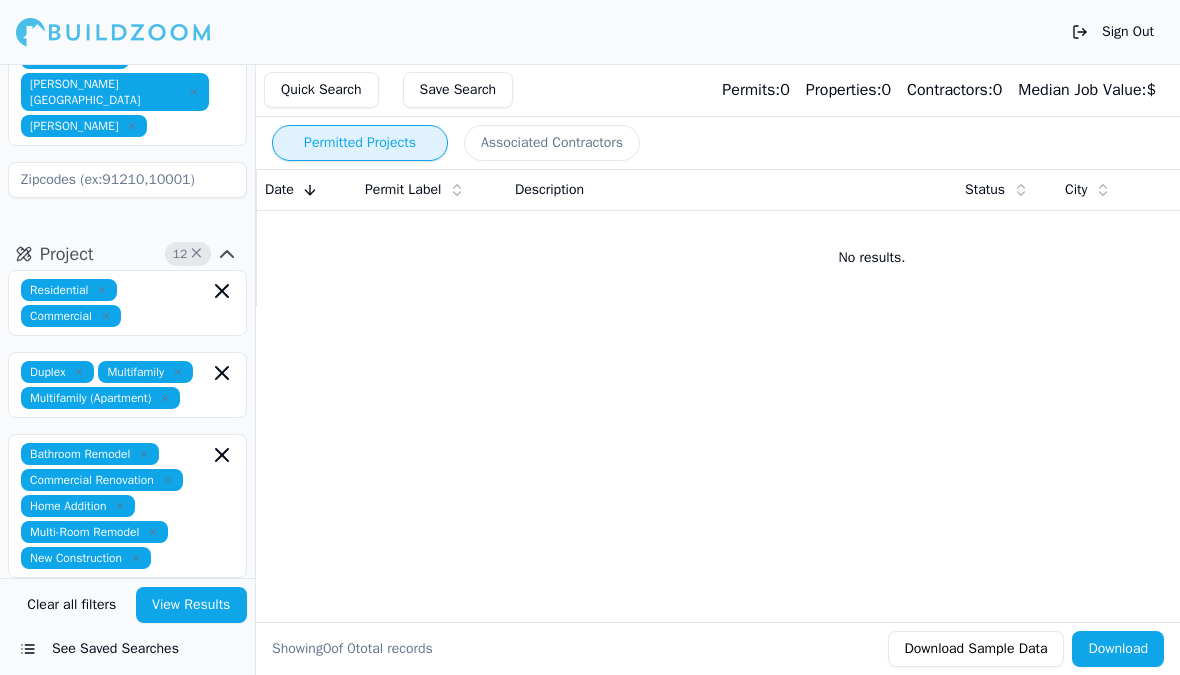 click 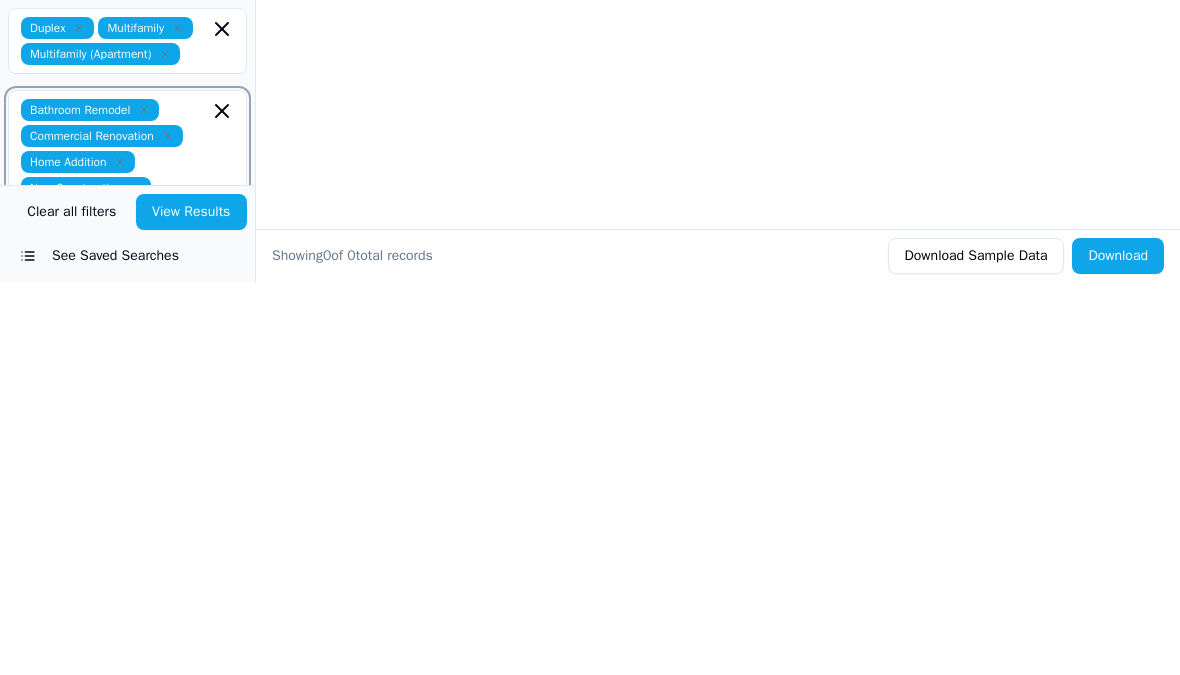 scroll, scrollTop: 327, scrollLeft: 0, axis: vertical 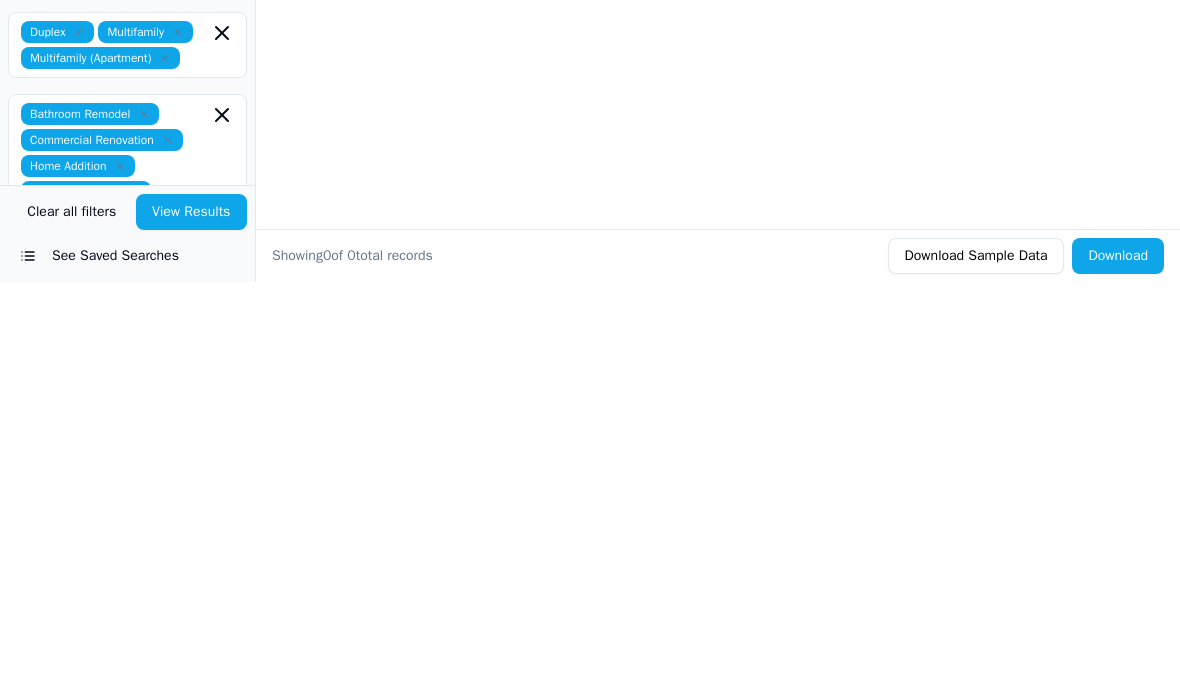 click on "Home Addition" at bounding box center (78, 559) 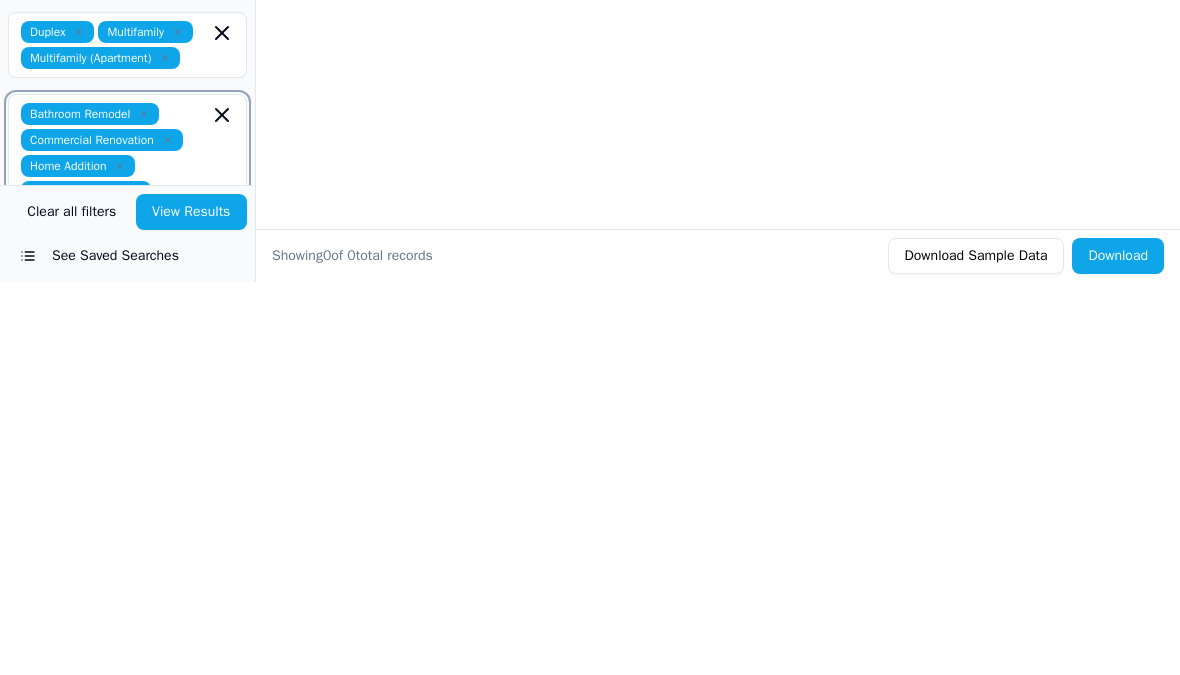 click 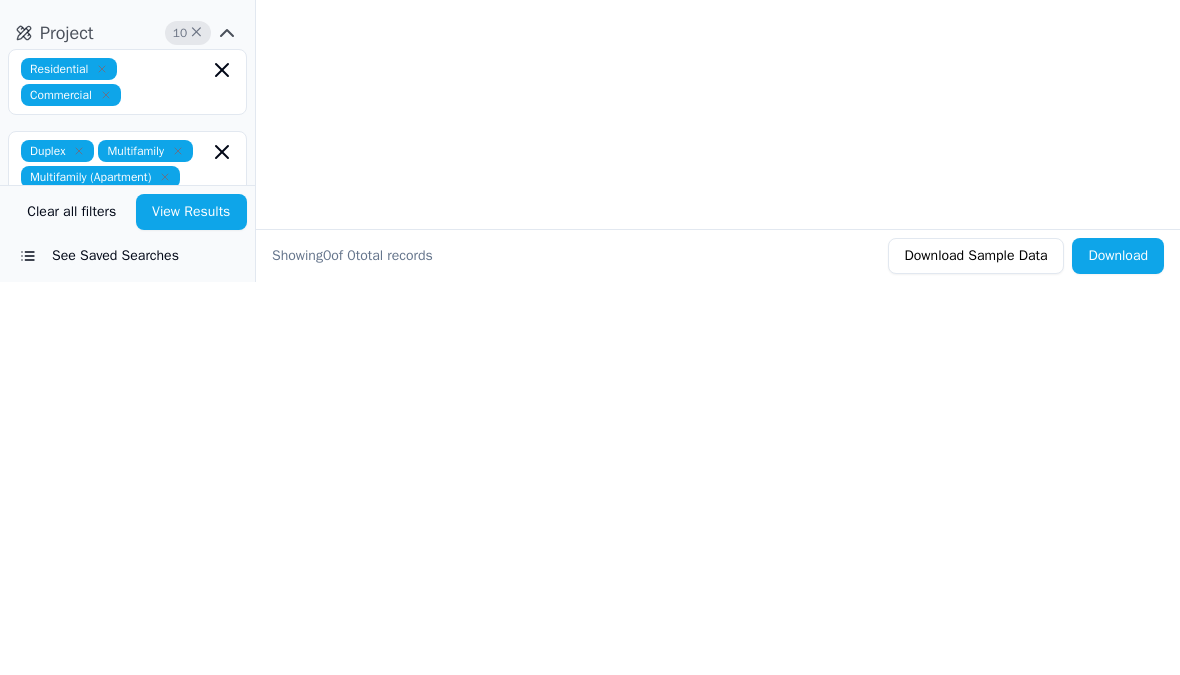 scroll, scrollTop: 207, scrollLeft: 0, axis: vertical 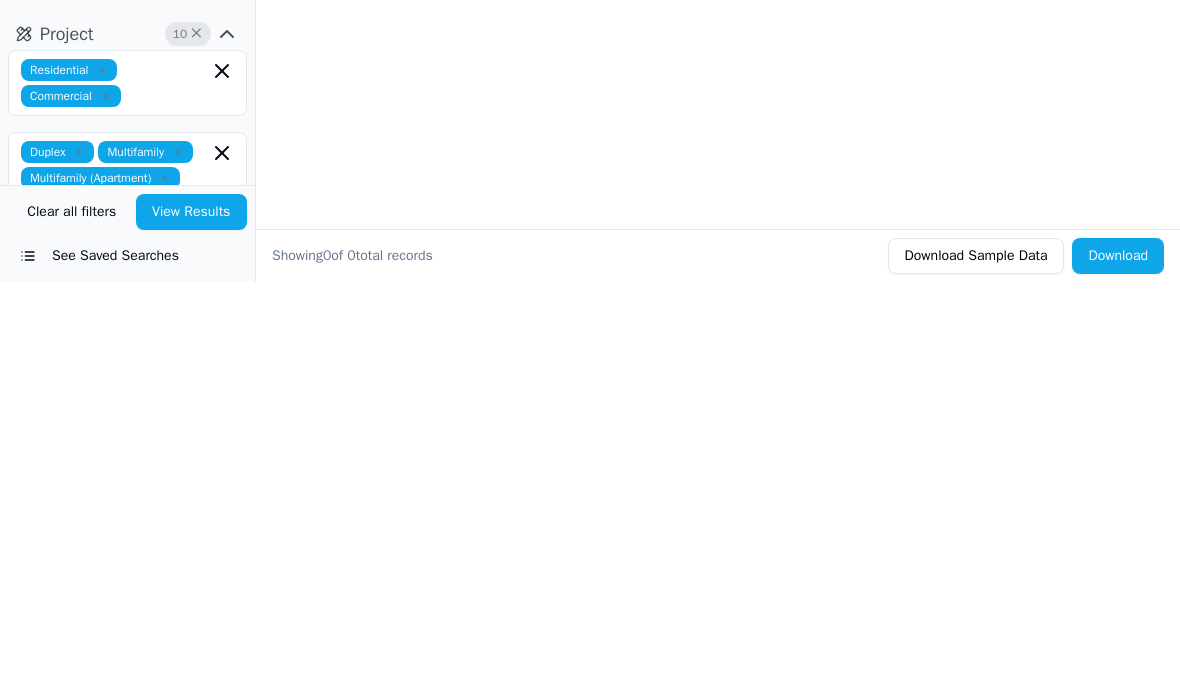 click 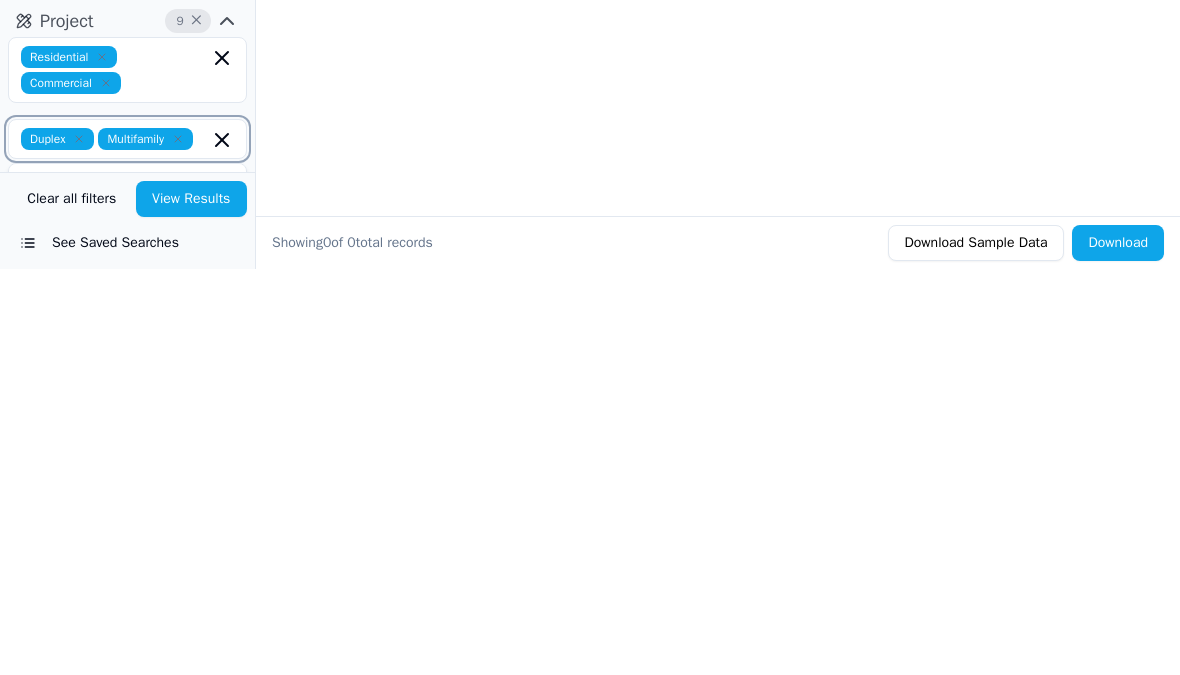 click 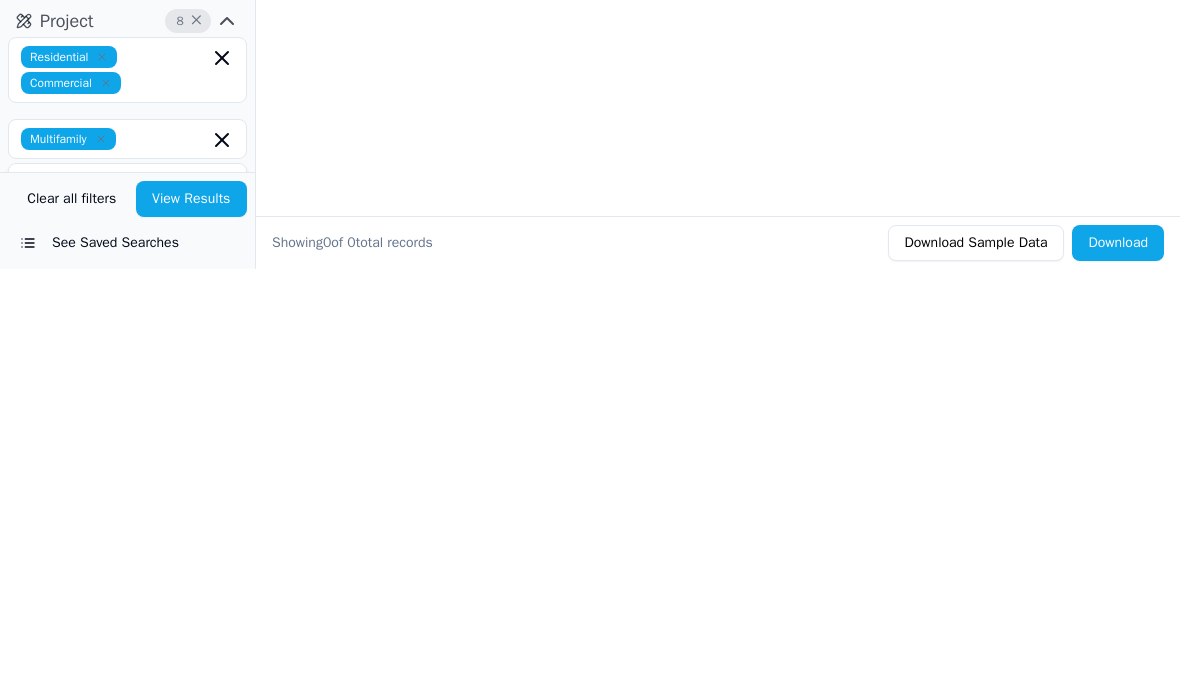click on "Multifamily" at bounding box center [68, 545] 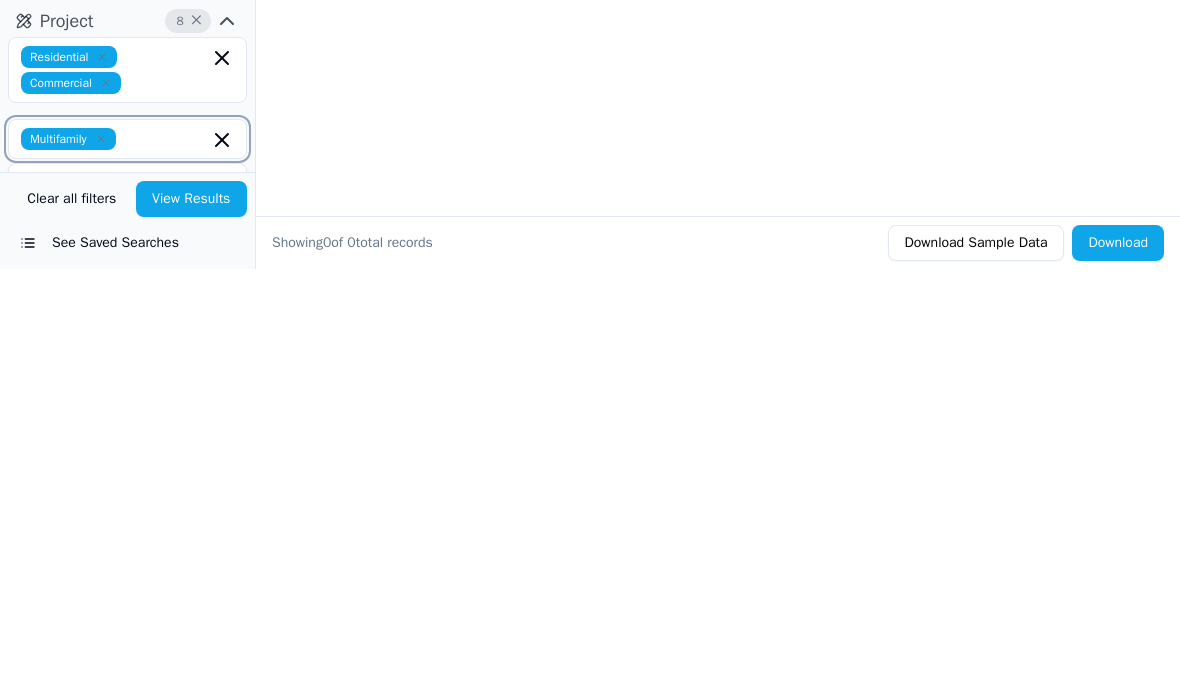 click 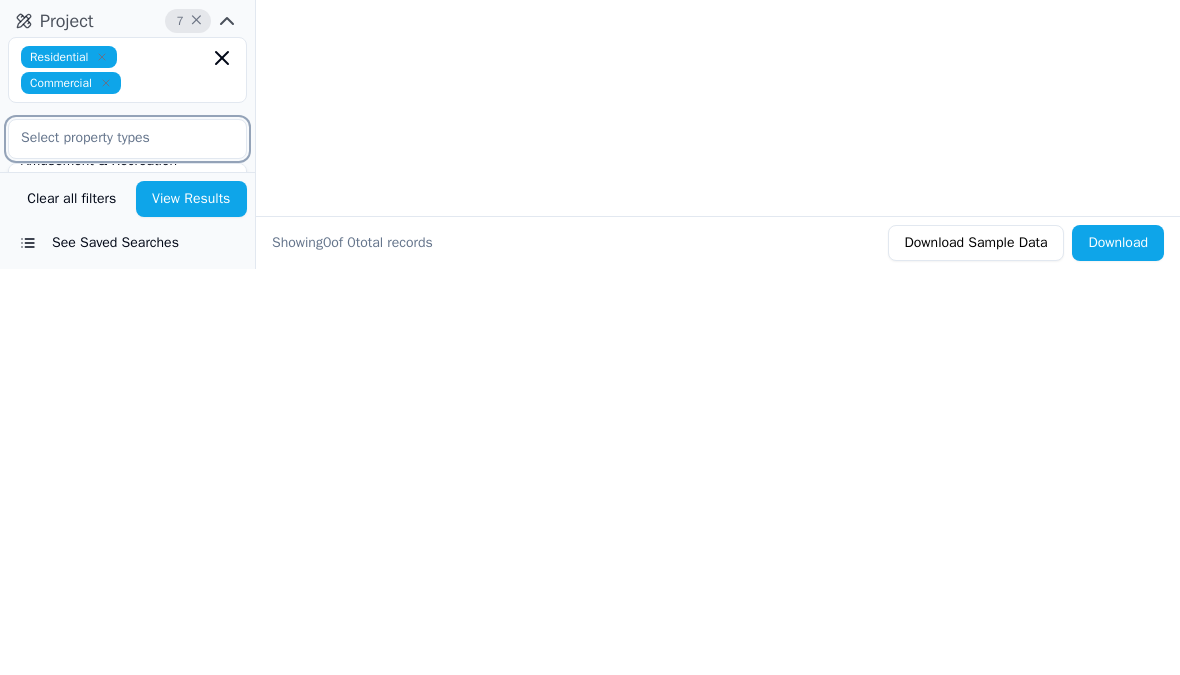 scroll, scrollTop: 114, scrollLeft: 0, axis: vertical 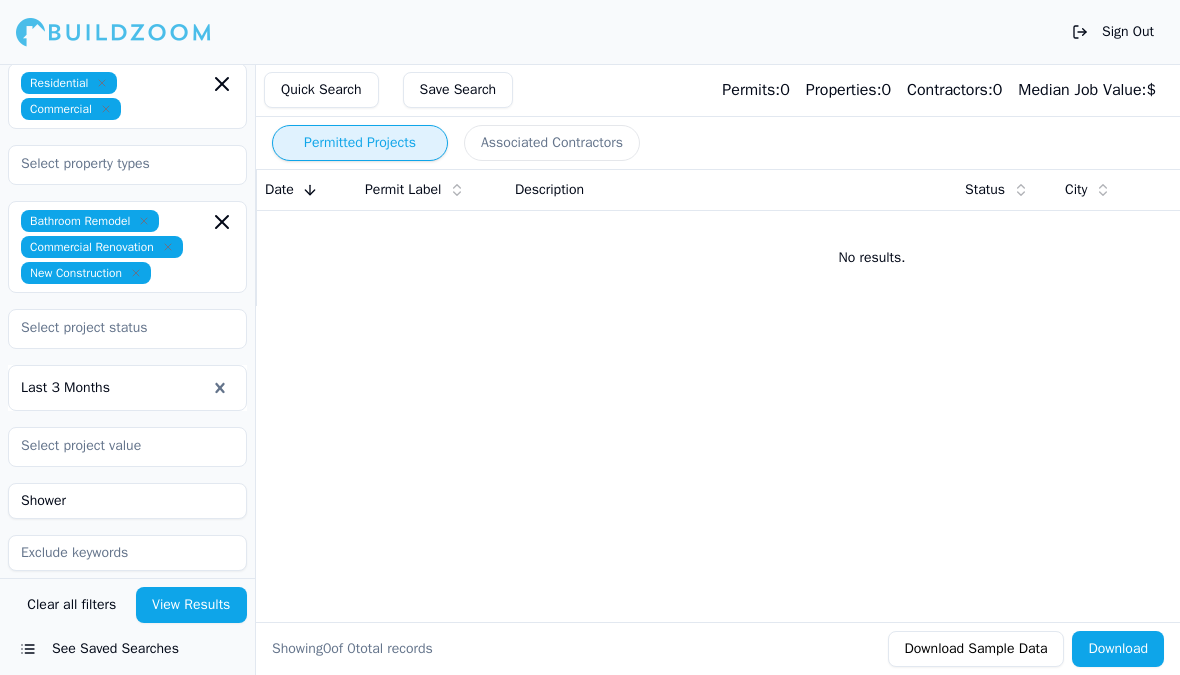 click on "View Results" at bounding box center [192, 605] 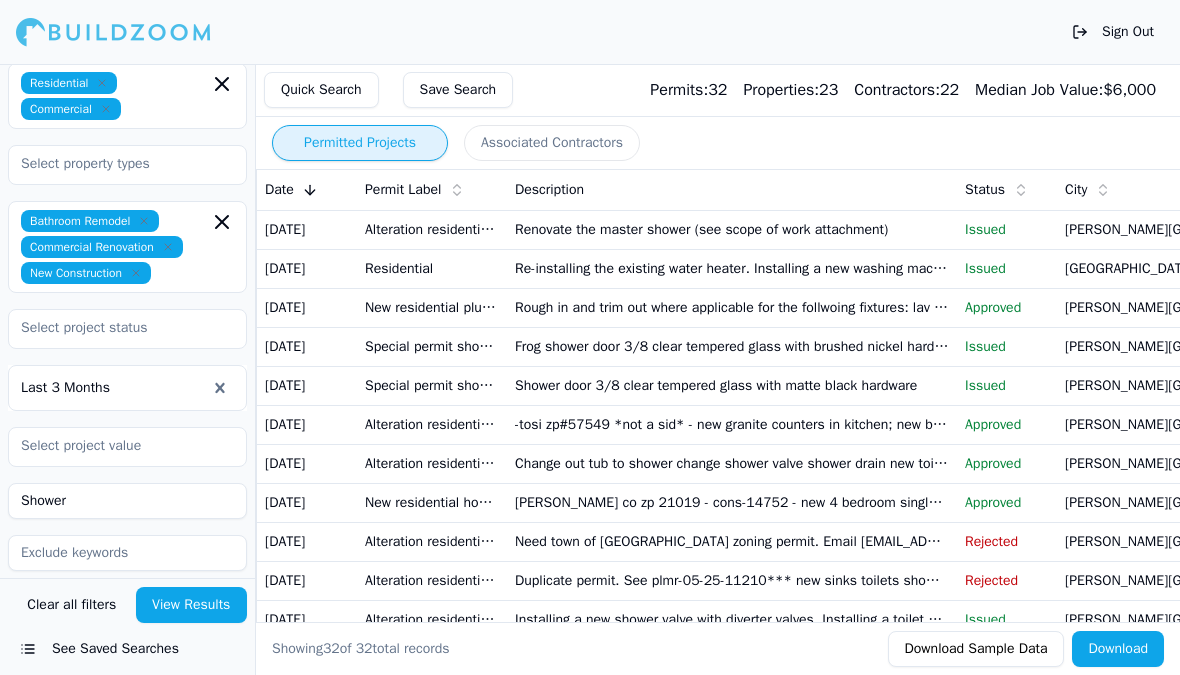 click on "Renovate the master shower (see scope of work attachment)" at bounding box center (732, 229) 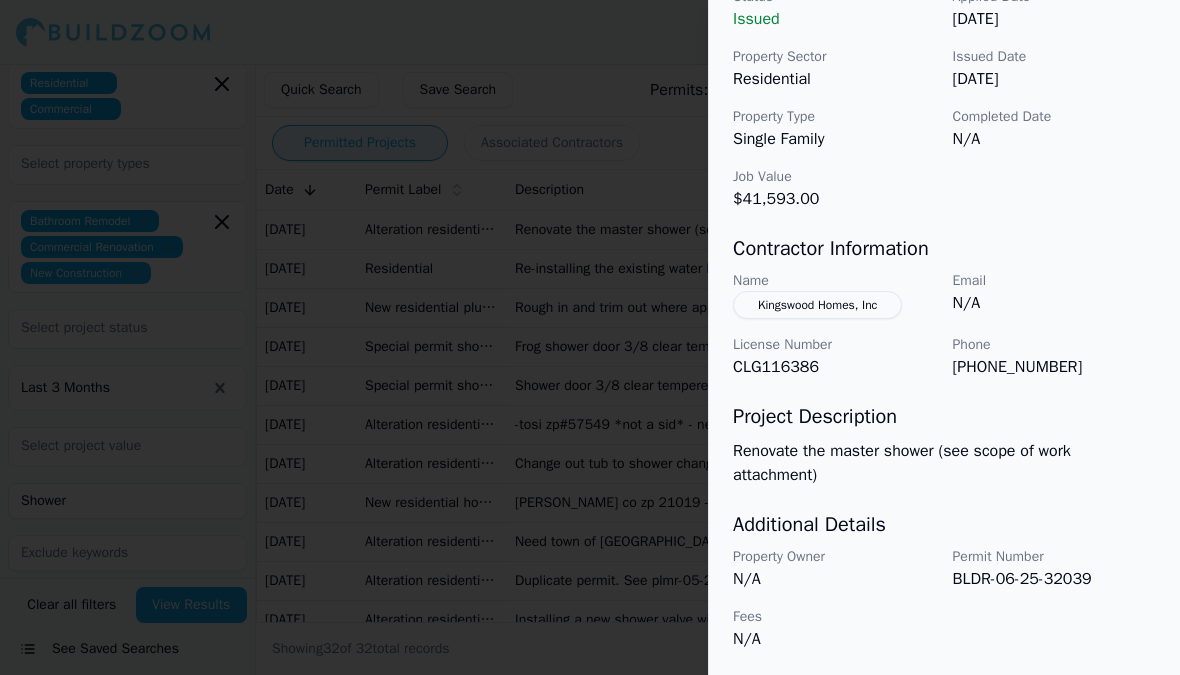 scroll, scrollTop: 710, scrollLeft: 0, axis: vertical 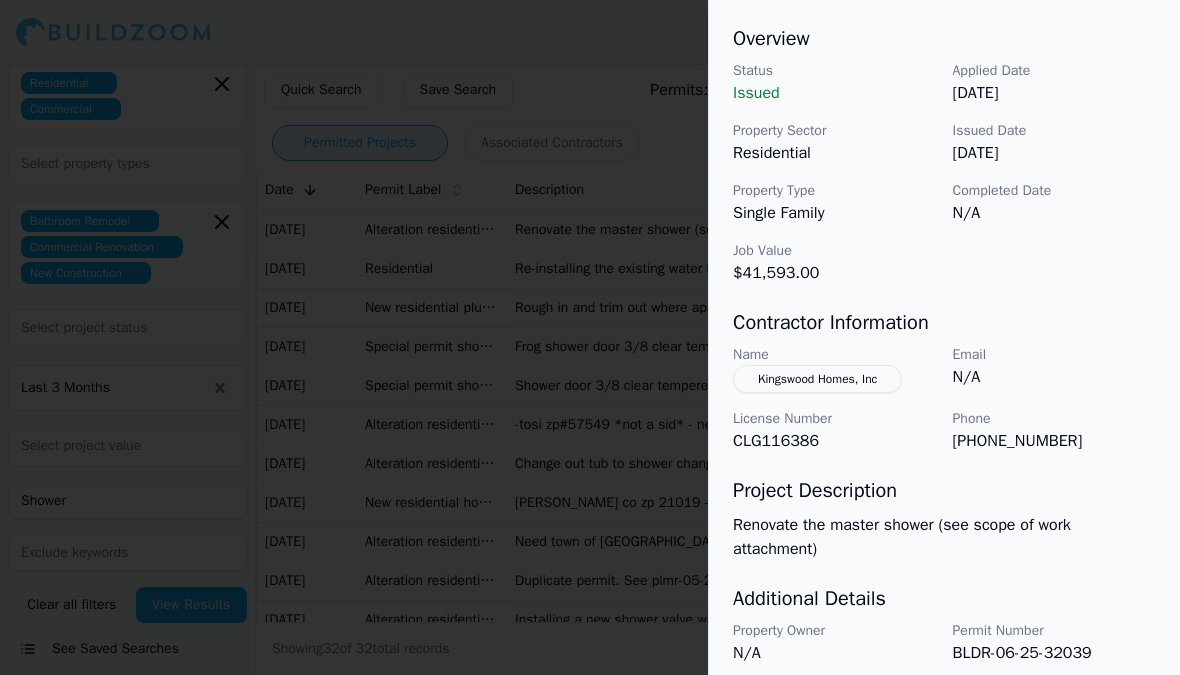 click at bounding box center [590, 337] 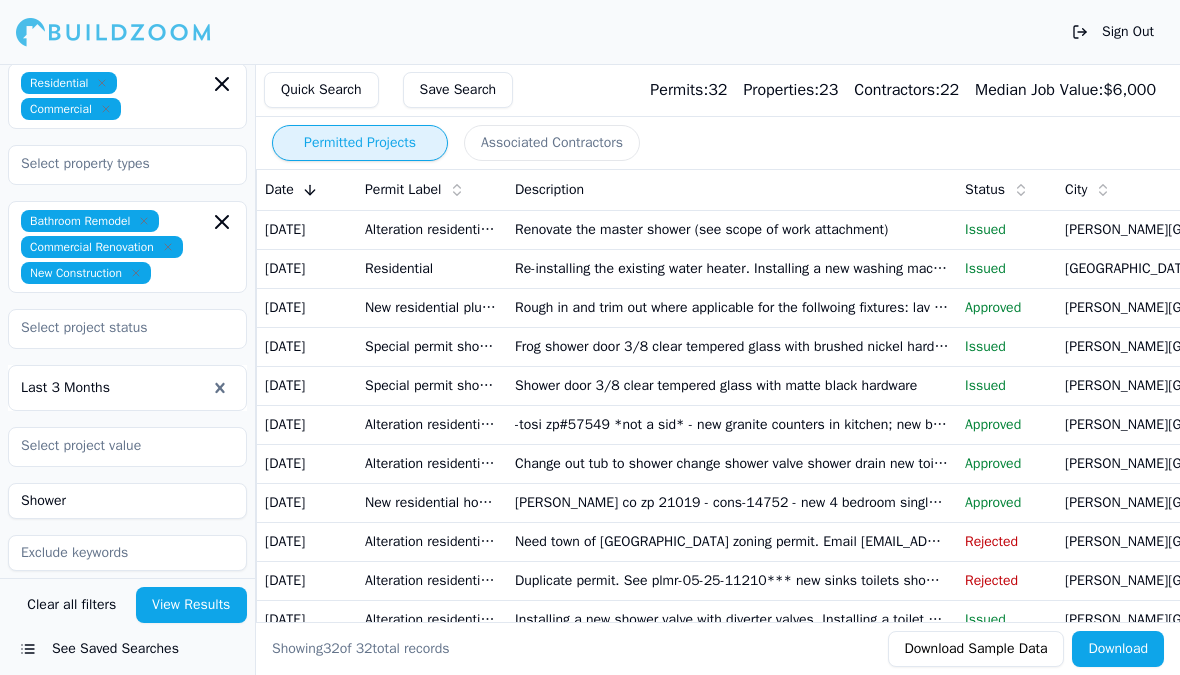click on "Re-installing the existing water heater. Installing a new washing machine box and icemaker box. Installing a new tub and tub/shower valve for the half bathroom. Install a new shower valve lavatory and toilet in the master bathroom. Installing a new kitchen sink faucet and dishwasher. We will be bringing the plumbing system up to code" at bounding box center (732, 268) 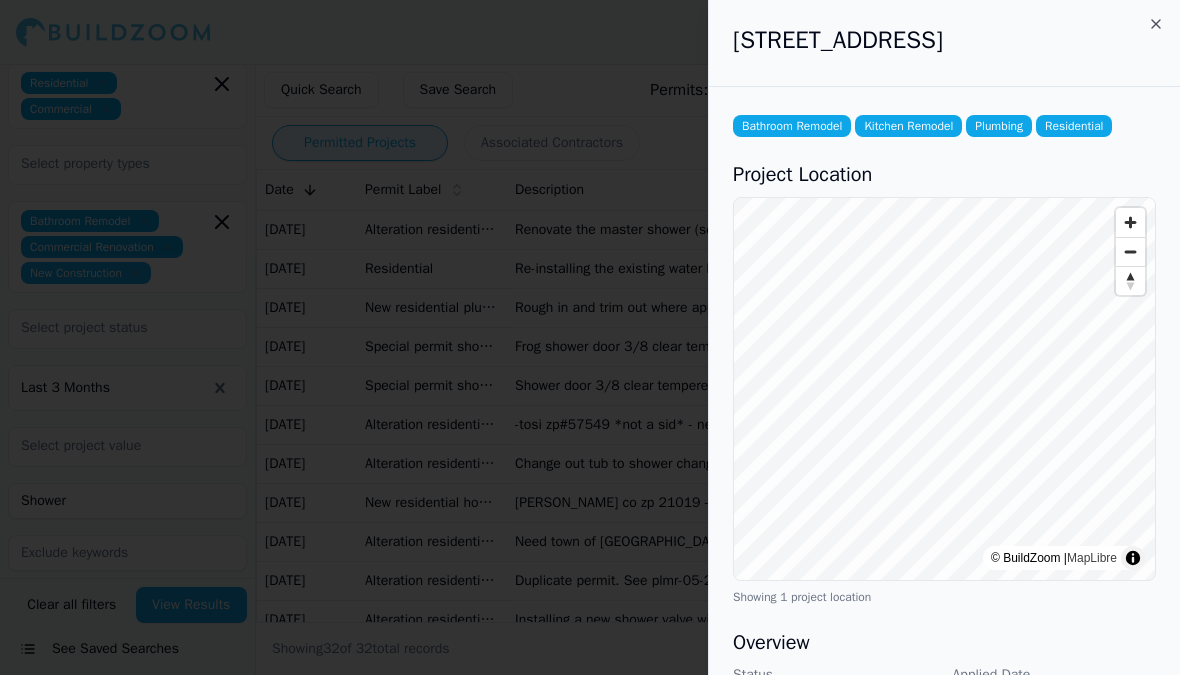 scroll, scrollTop: 0, scrollLeft: 0, axis: both 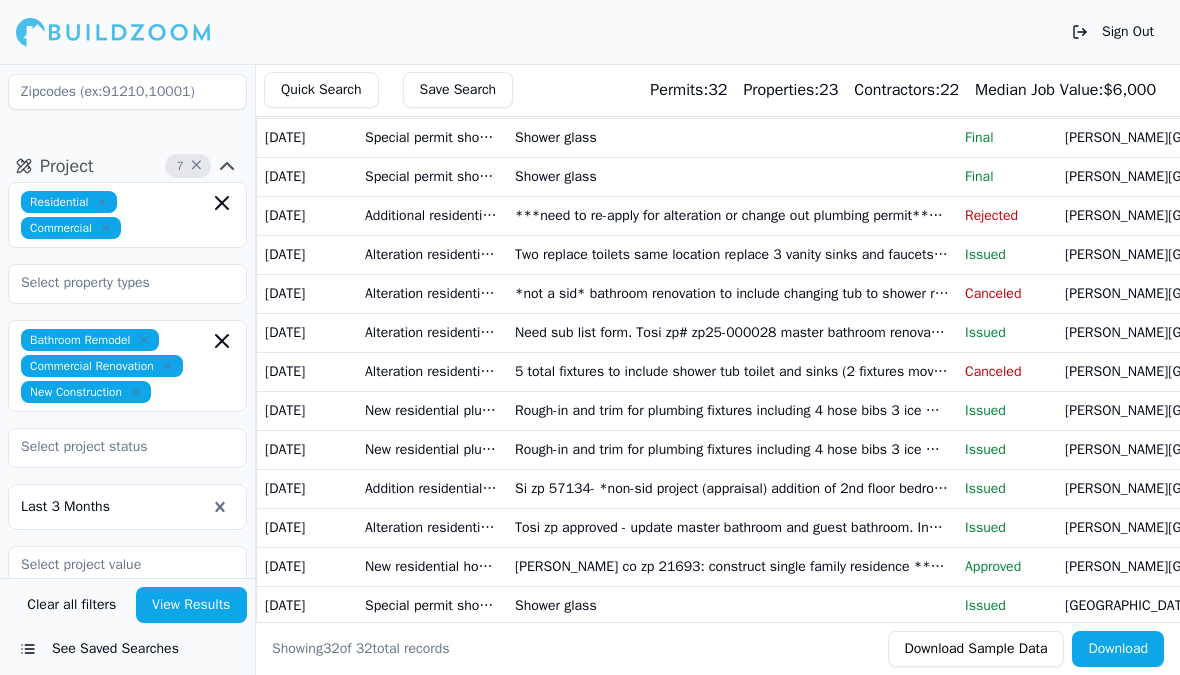 click on "*not a sid* bathroom renovation to include changing tub to shower replacing floor drywall repair change vanity installing free-standing tub" at bounding box center (732, 293) 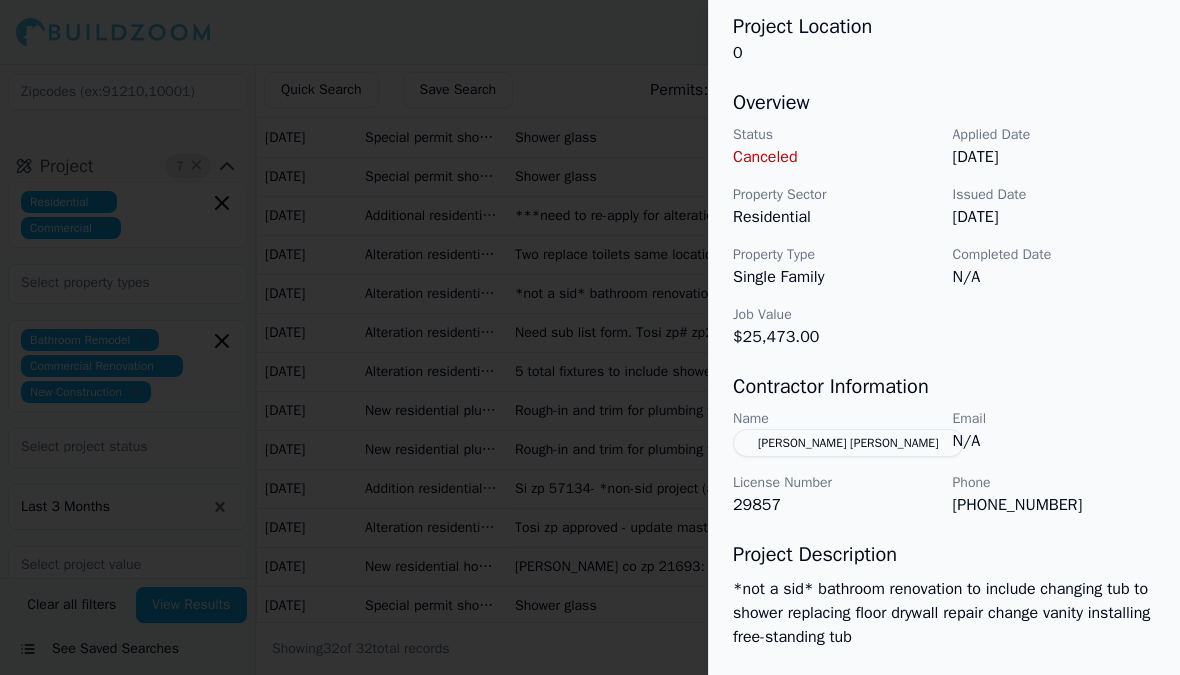 scroll, scrollTop: 186, scrollLeft: 0, axis: vertical 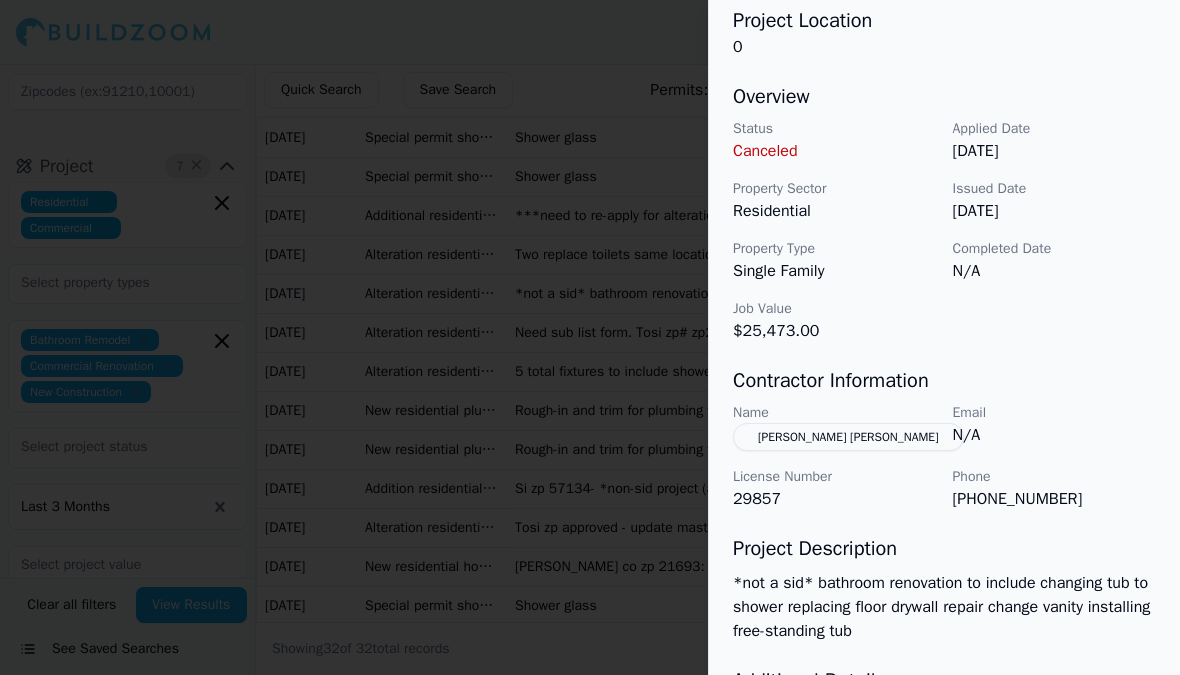 click at bounding box center [590, 337] 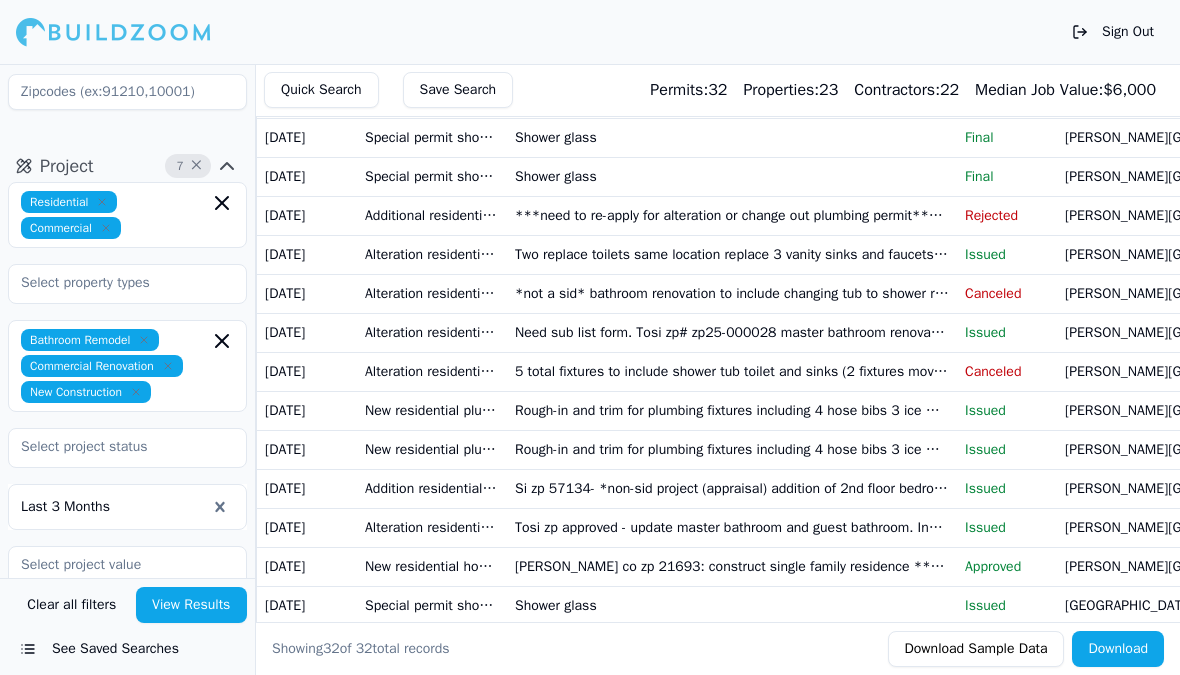 click on "Issued" at bounding box center (1007, 333) 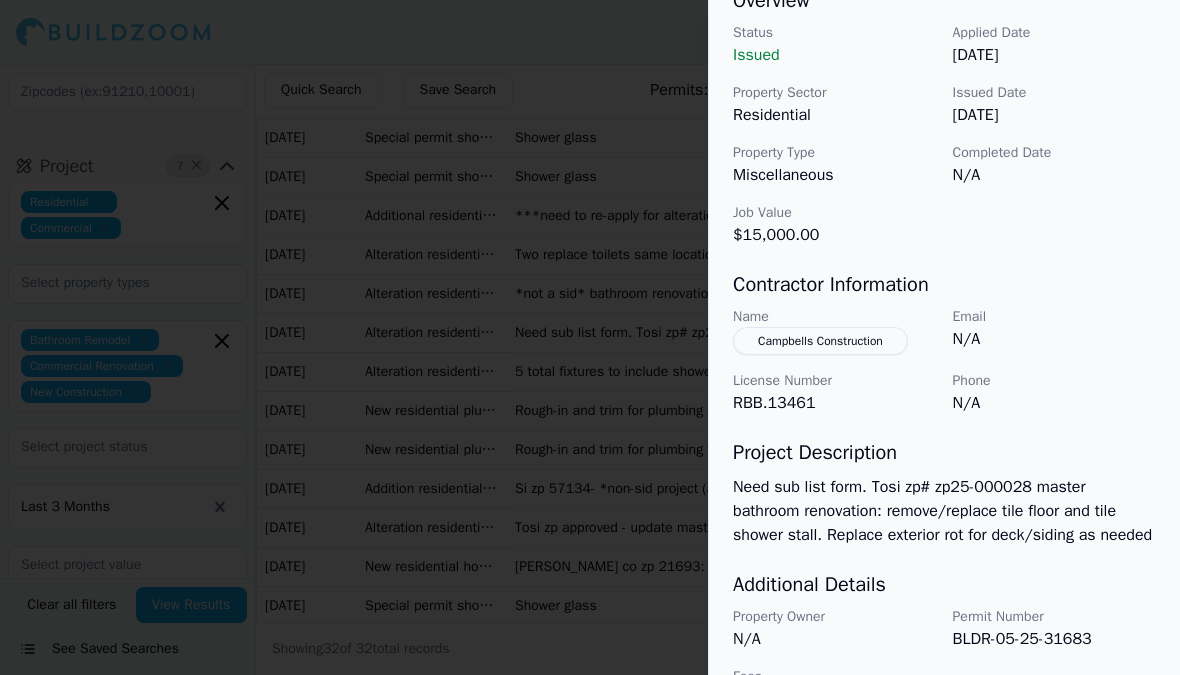 scroll, scrollTop: 249, scrollLeft: 0, axis: vertical 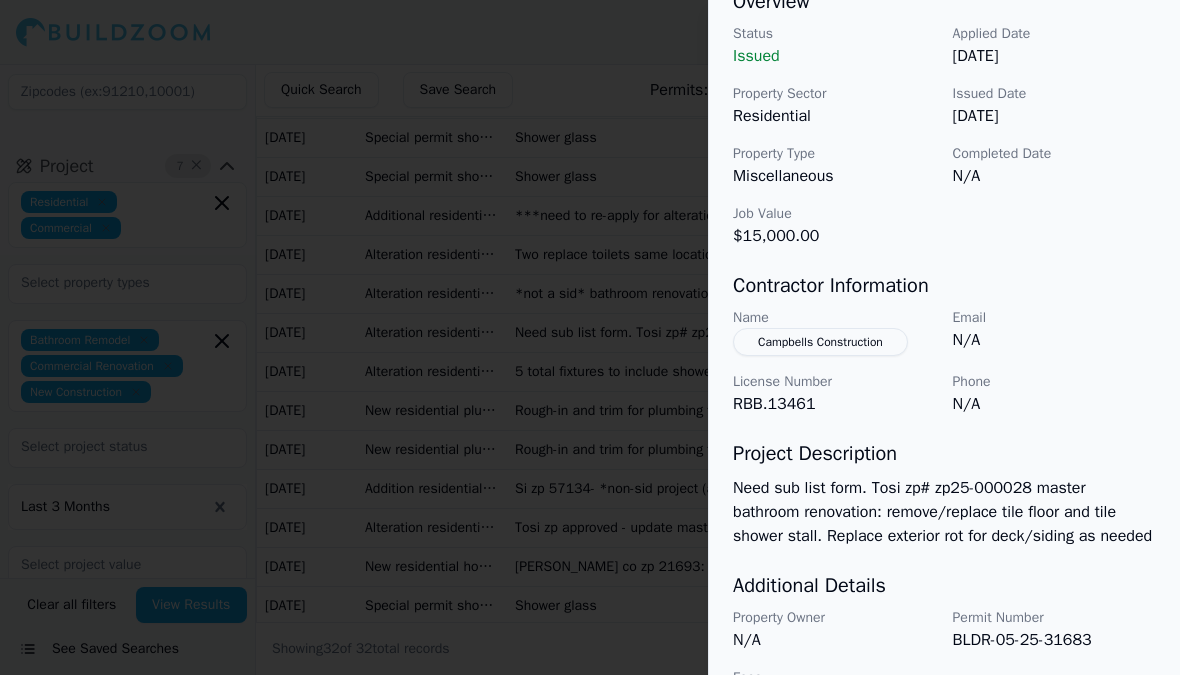click on "Campbells Construction" at bounding box center (820, 342) 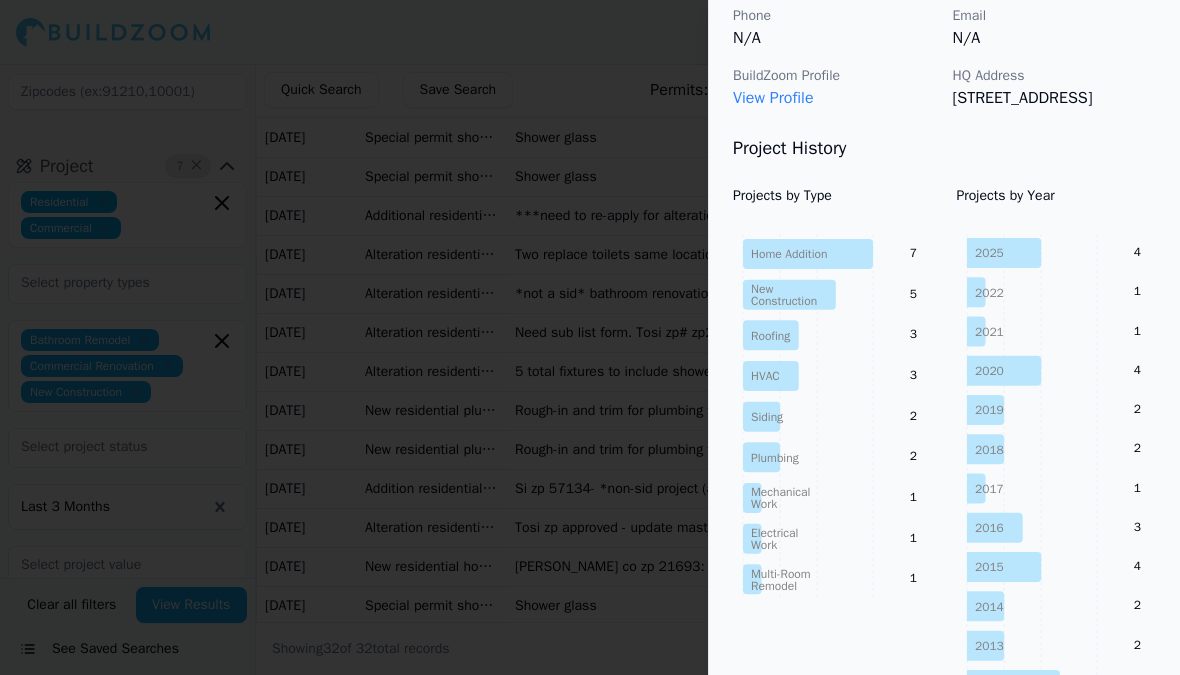 scroll, scrollTop: 217, scrollLeft: 0, axis: vertical 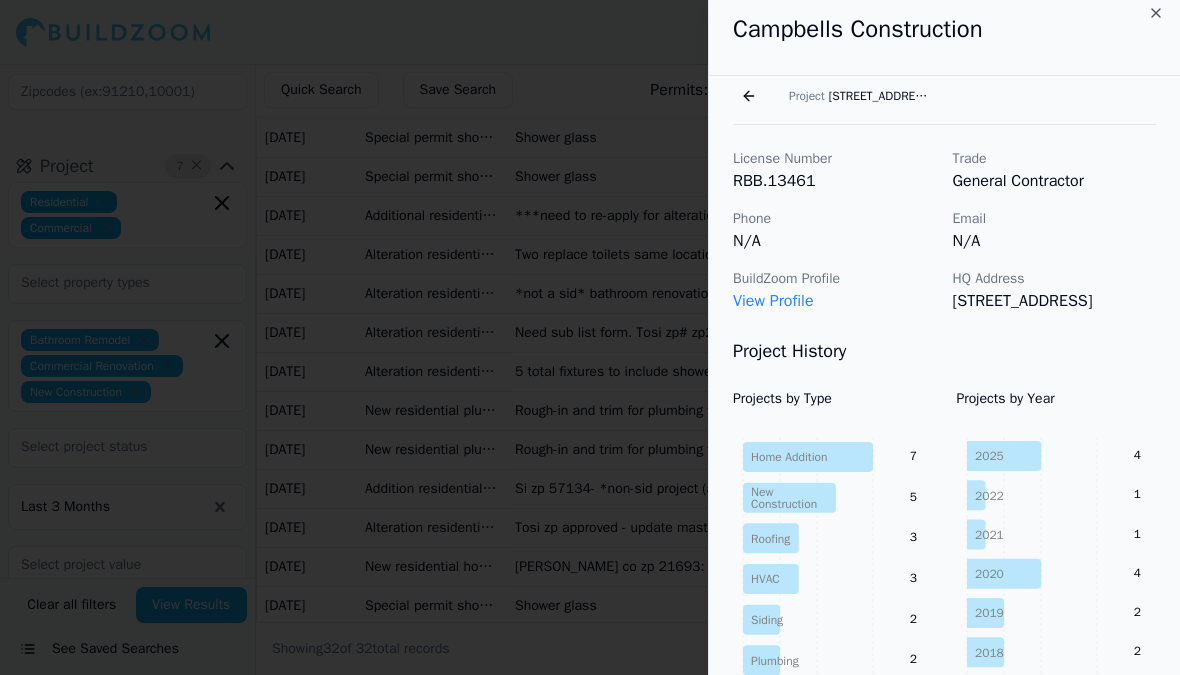 click on "Project History Projects by Type Home Addition New Construction Roofing HVAC Siding Plumbing Mechanical Work Electrical Work Multi-Room Remodel 7 5 3 3 2 2 1 1 1 Projects by Year [DATE] 2022 2021 2020 2019 2018 2017 2016 2015 2014 2013 2012 2011 2010 2009 2008 2007 2006 2005 4 1 1 4 2 2 1 3 4 2 2 5 5 6 7 4 5 2 3" at bounding box center [944, 760] 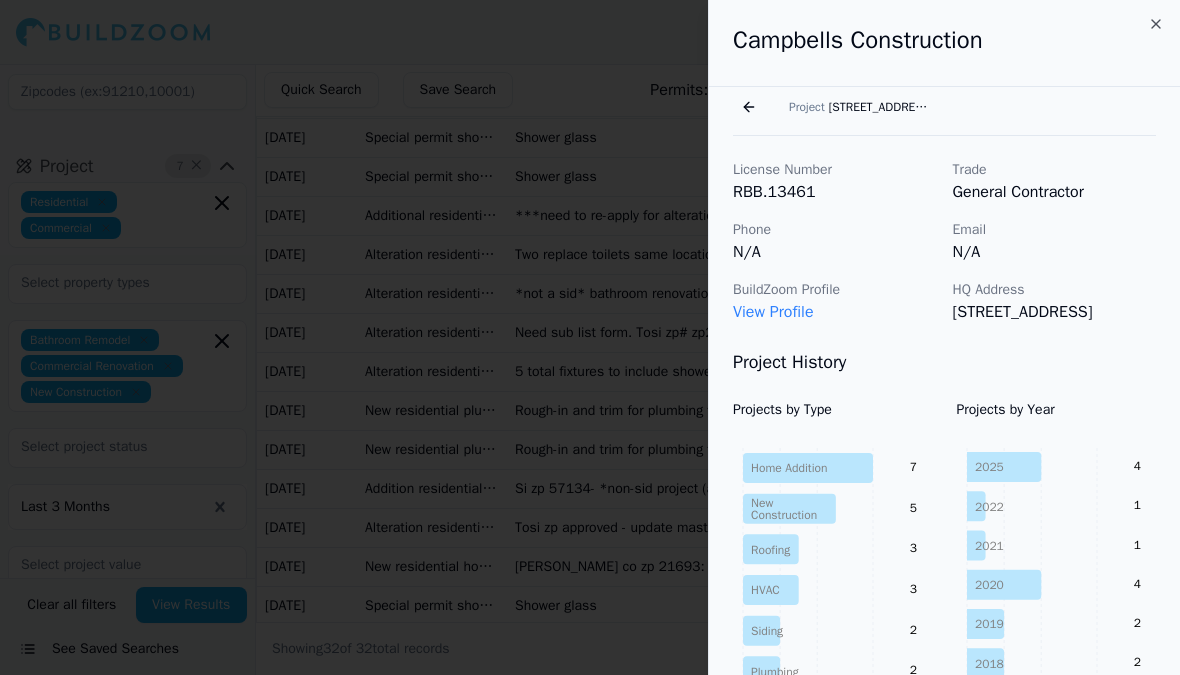 scroll, scrollTop: 0, scrollLeft: 0, axis: both 